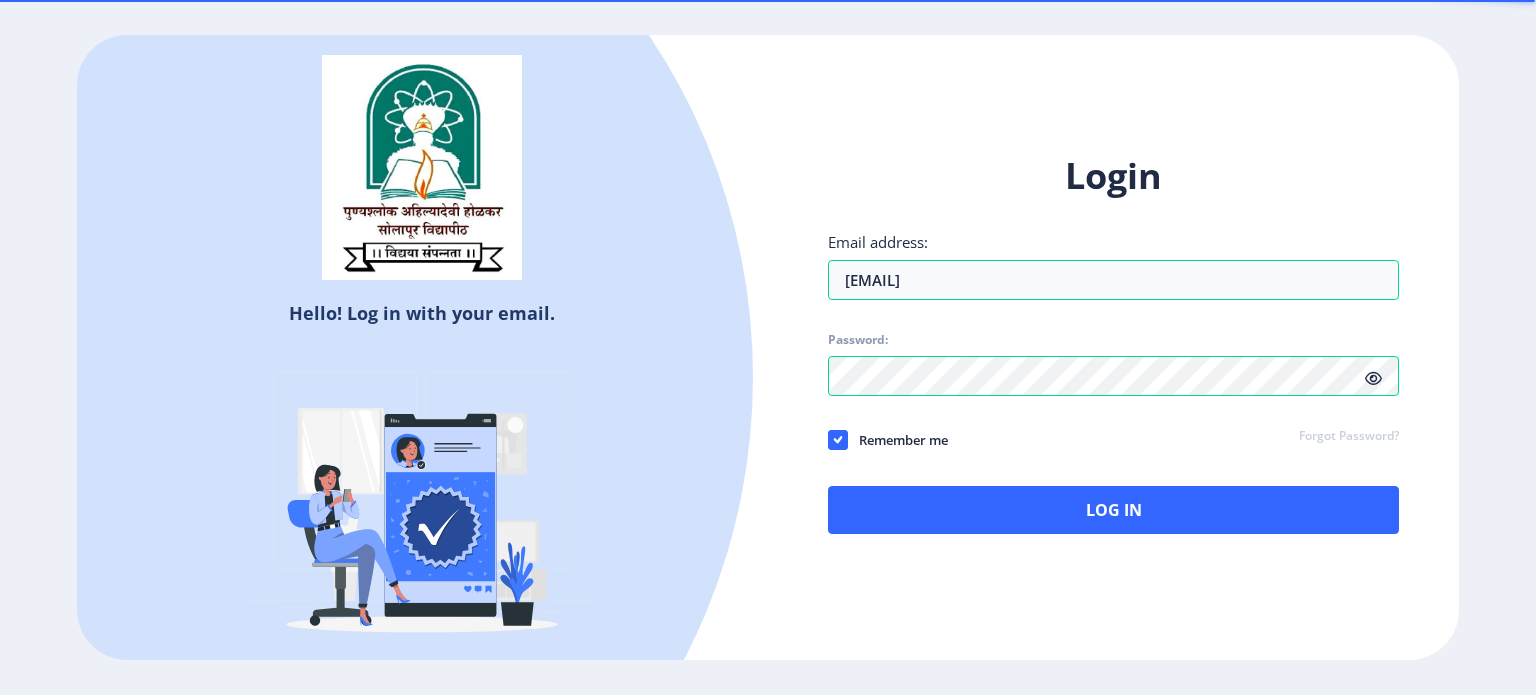 scroll, scrollTop: 0, scrollLeft: 0, axis: both 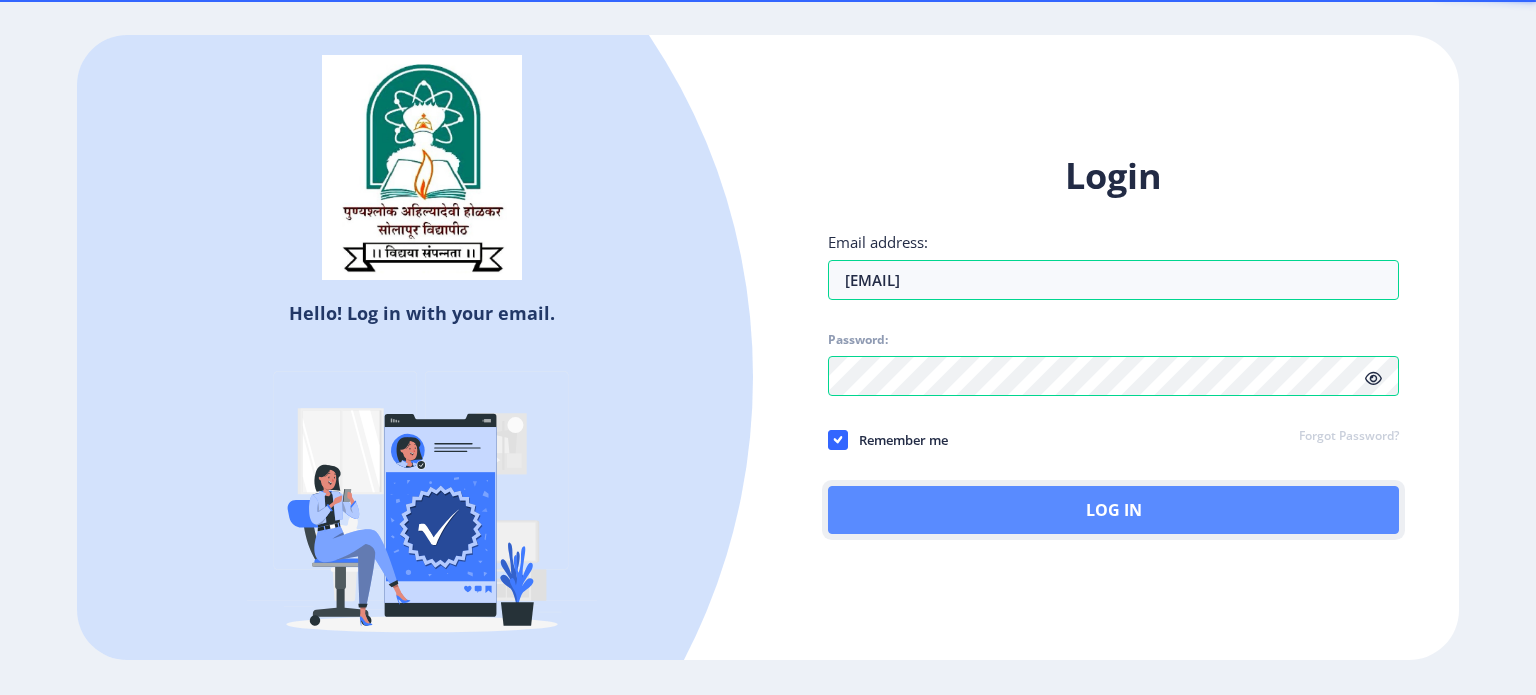 click on "Log In" 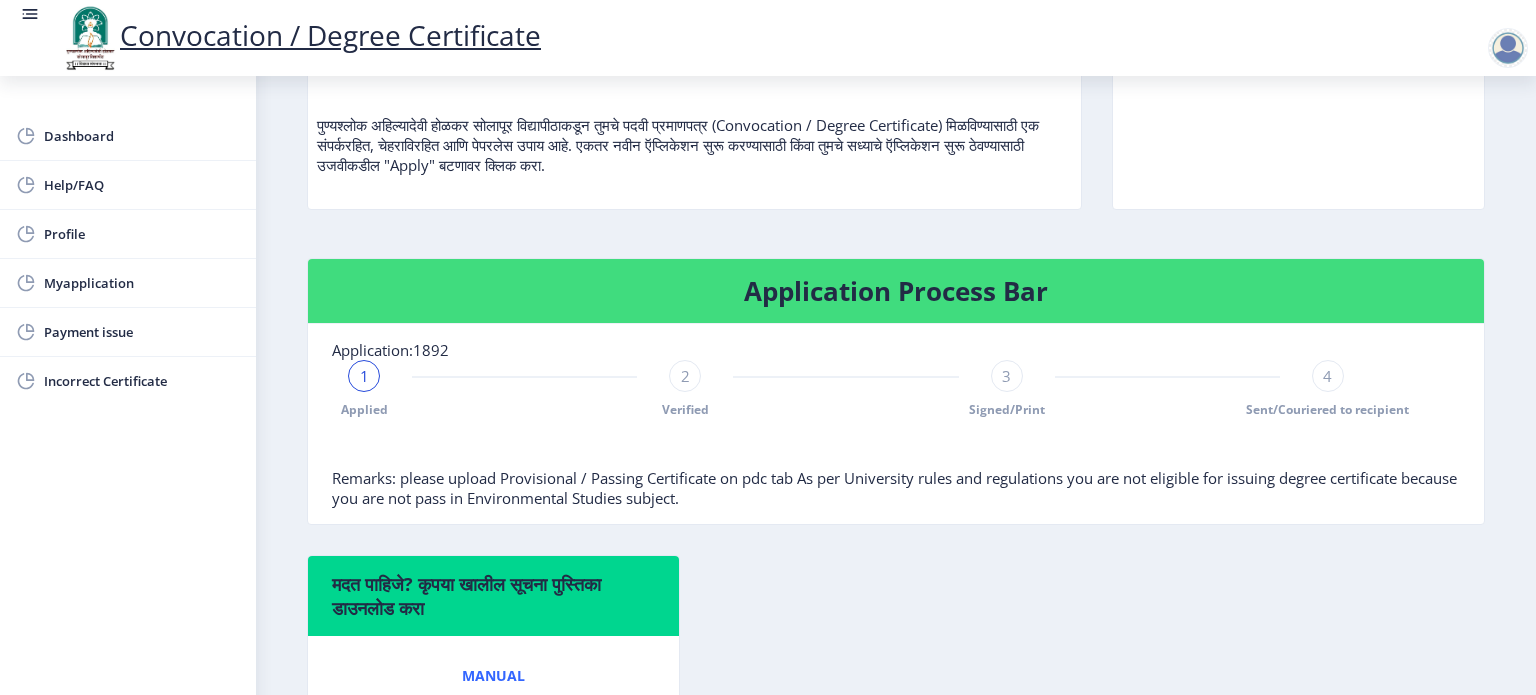 scroll, scrollTop: 250, scrollLeft: 0, axis: vertical 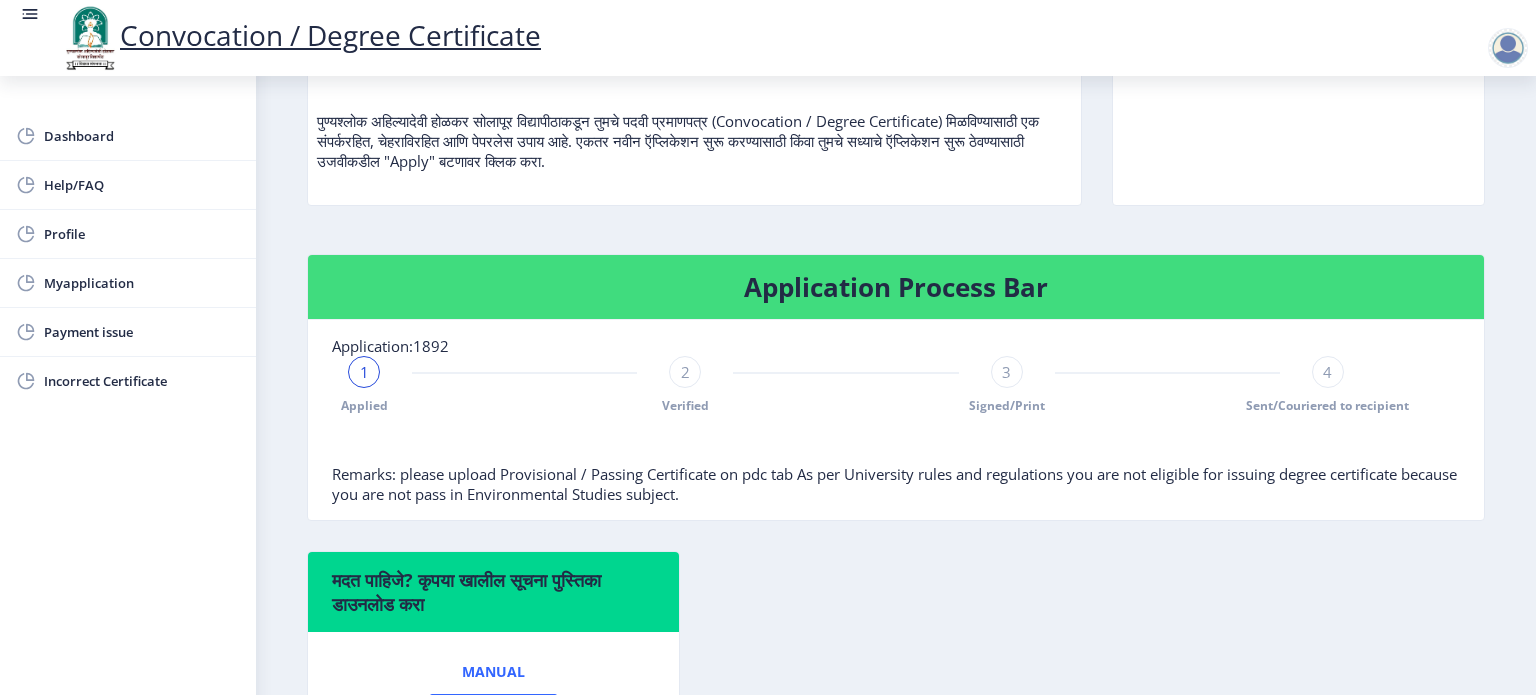 click on "1" 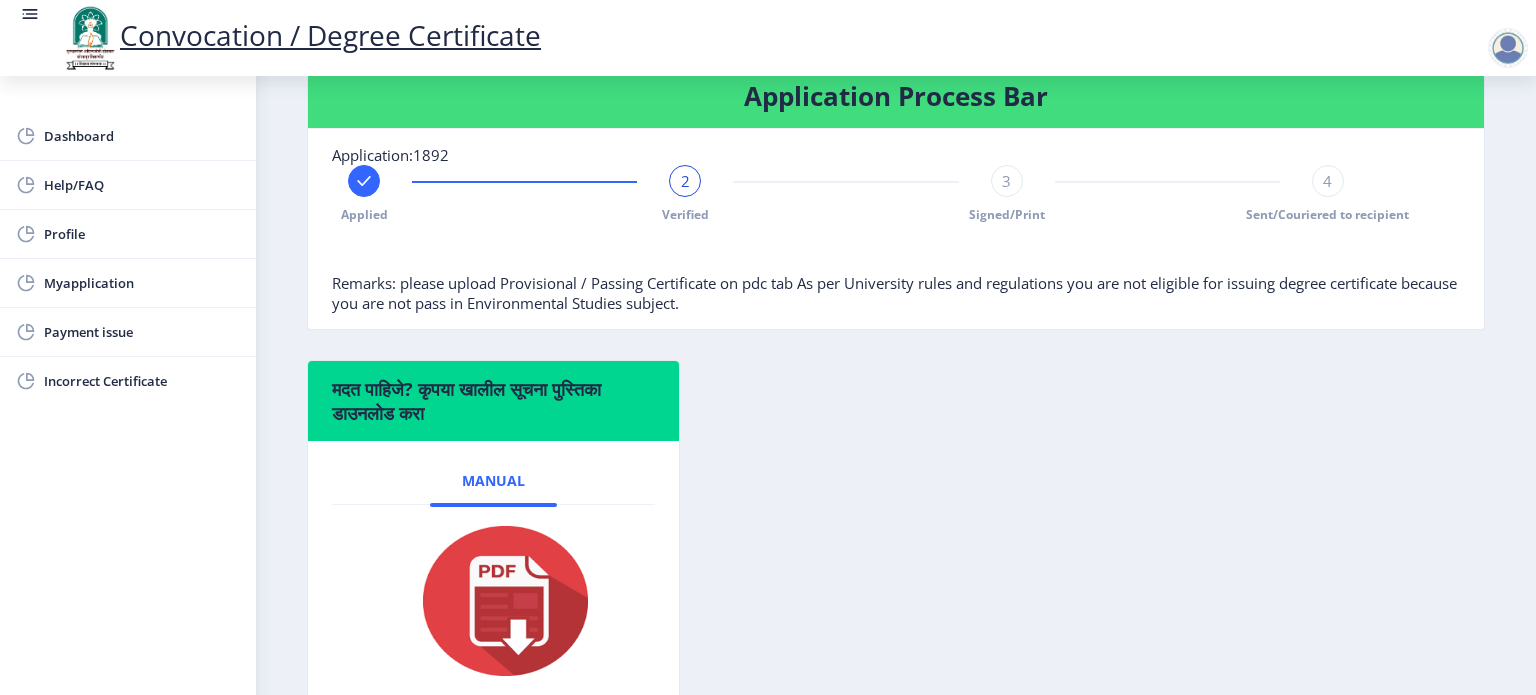 scroll, scrollTop: 450, scrollLeft: 0, axis: vertical 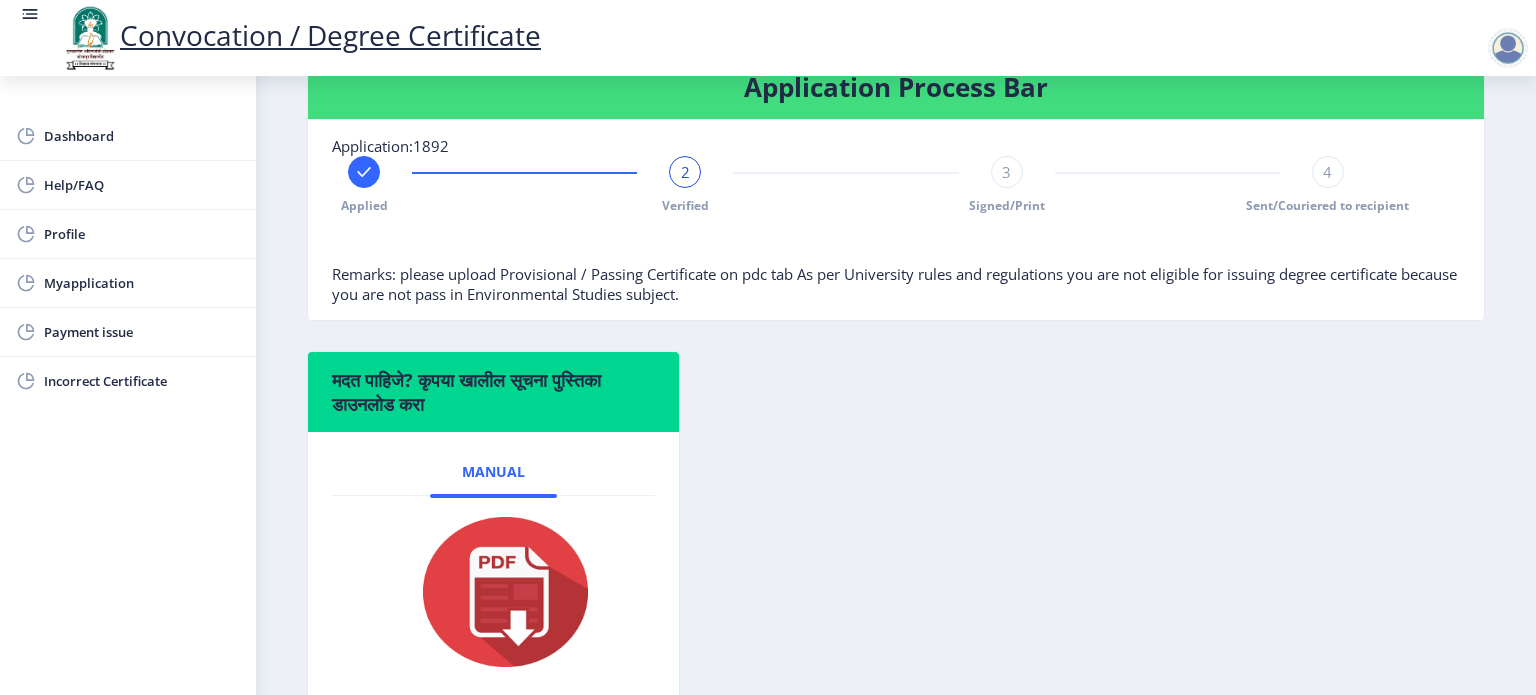 click 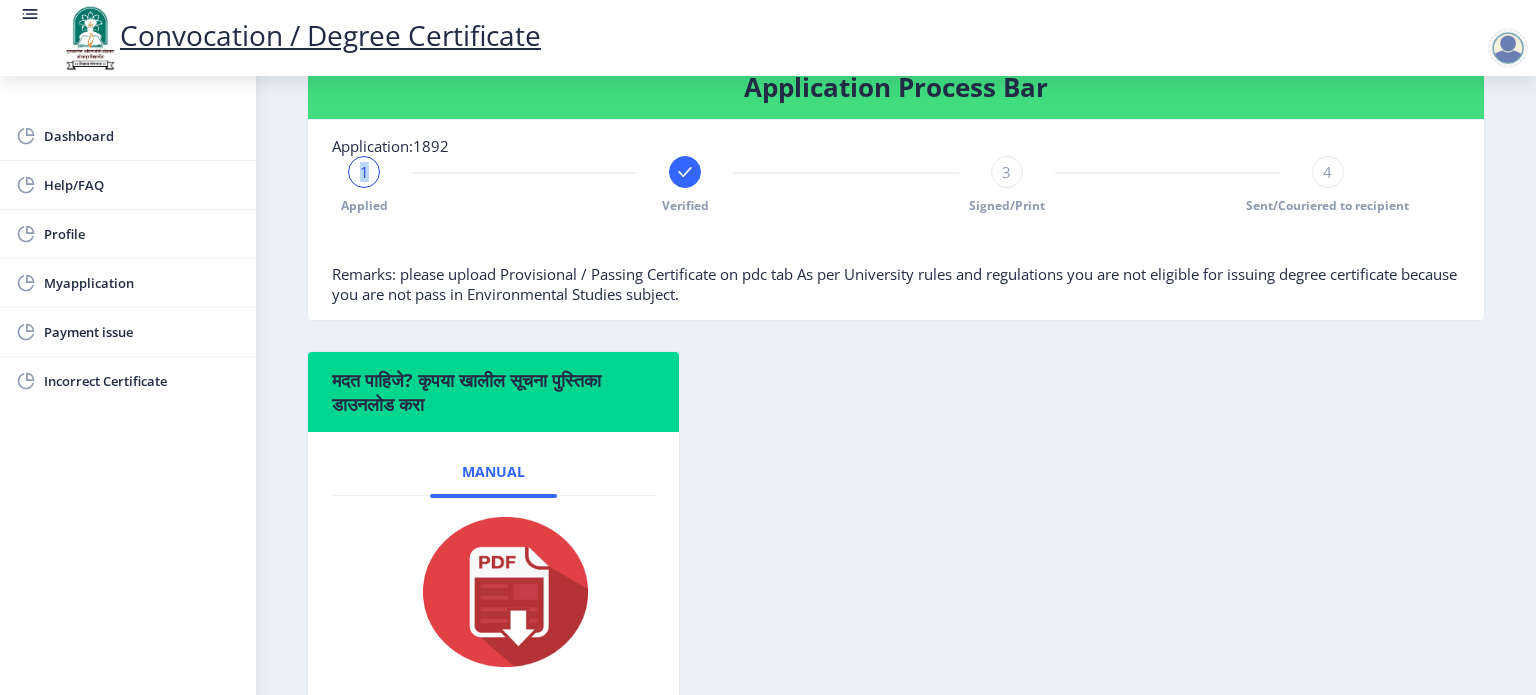 click on "1" 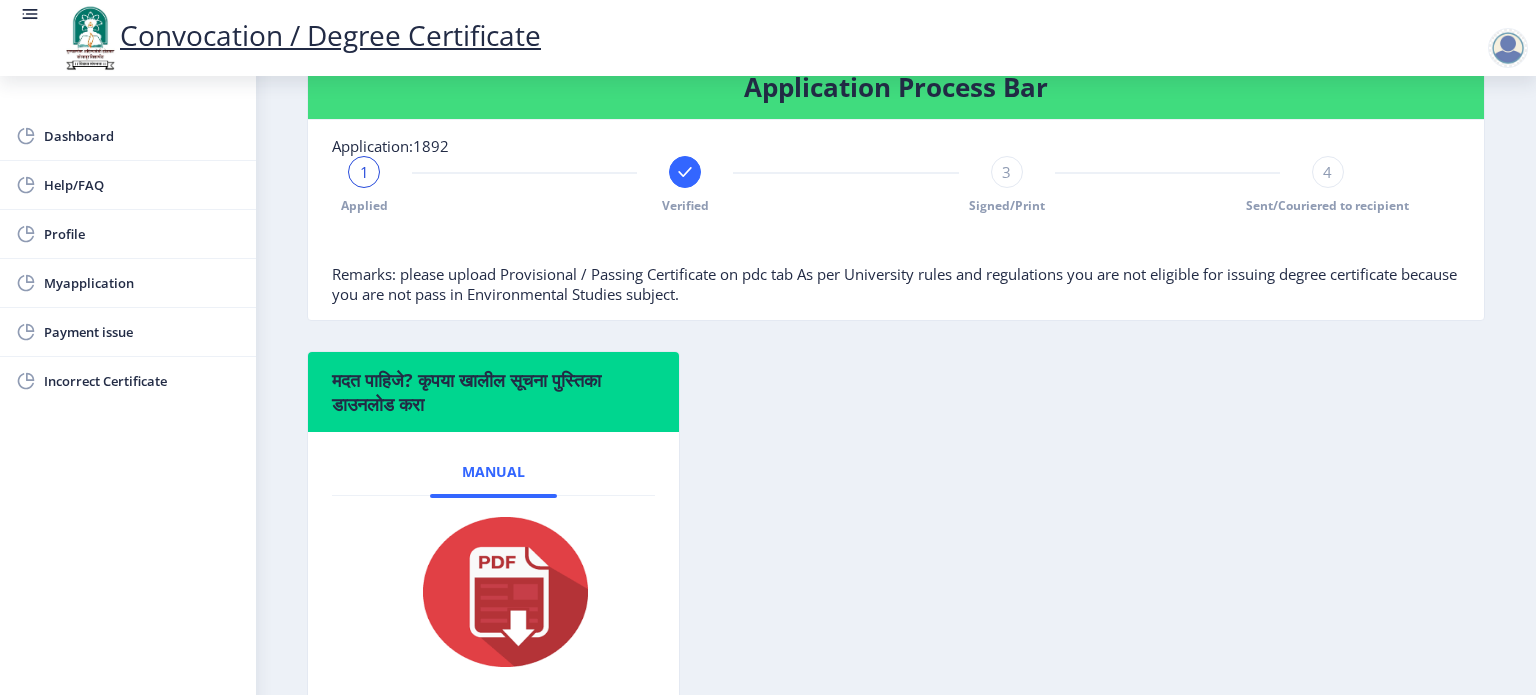 click on "1" 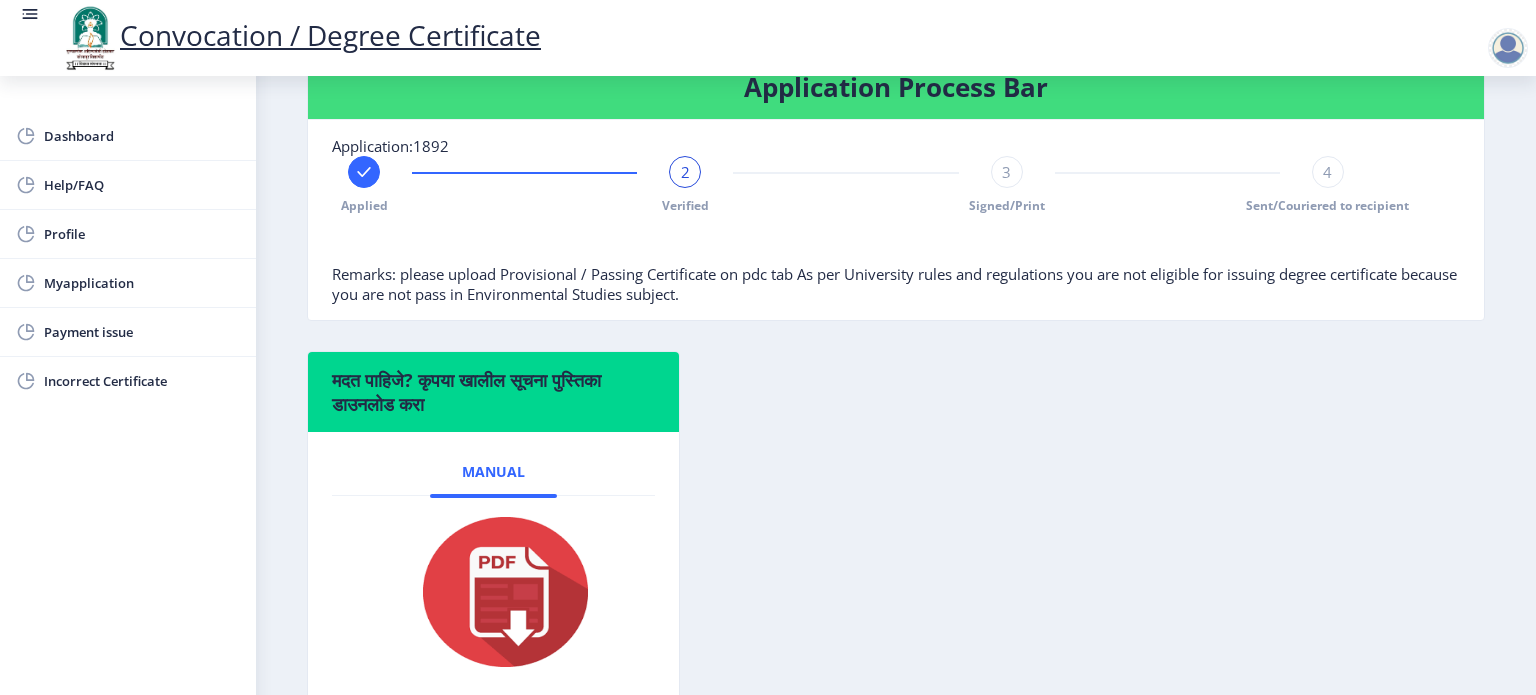click on "3 Signed/Print" 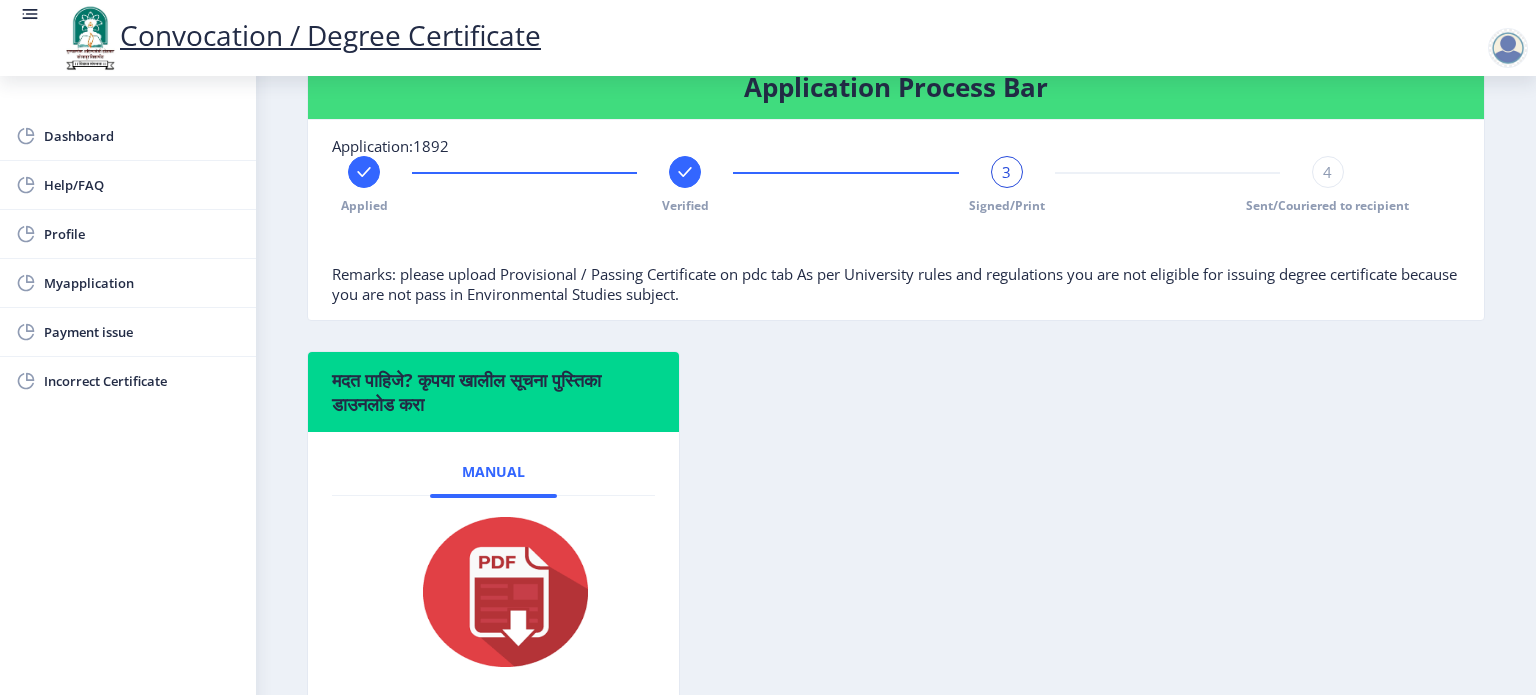 click on "Applied Verified 3 Signed/Print 4 Sent/Couriered to recipient" 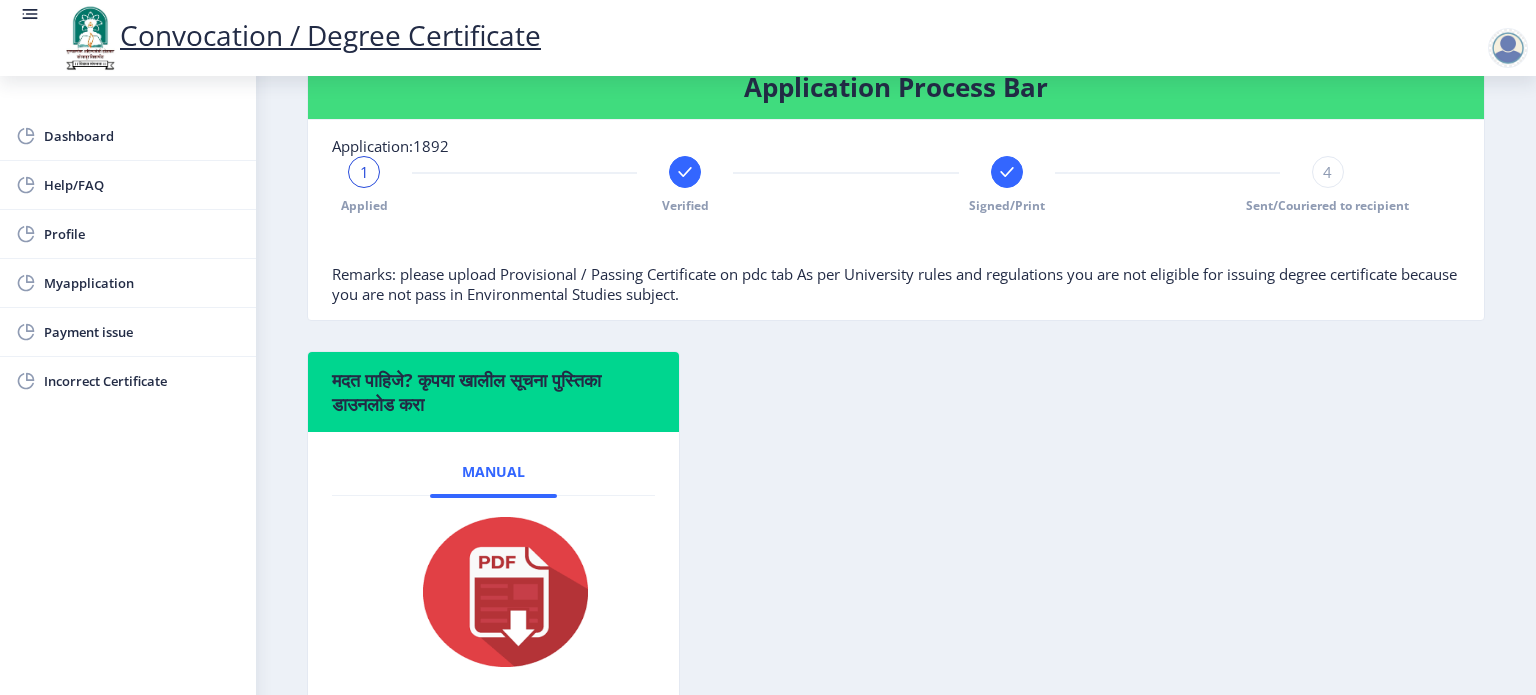 click on "1" 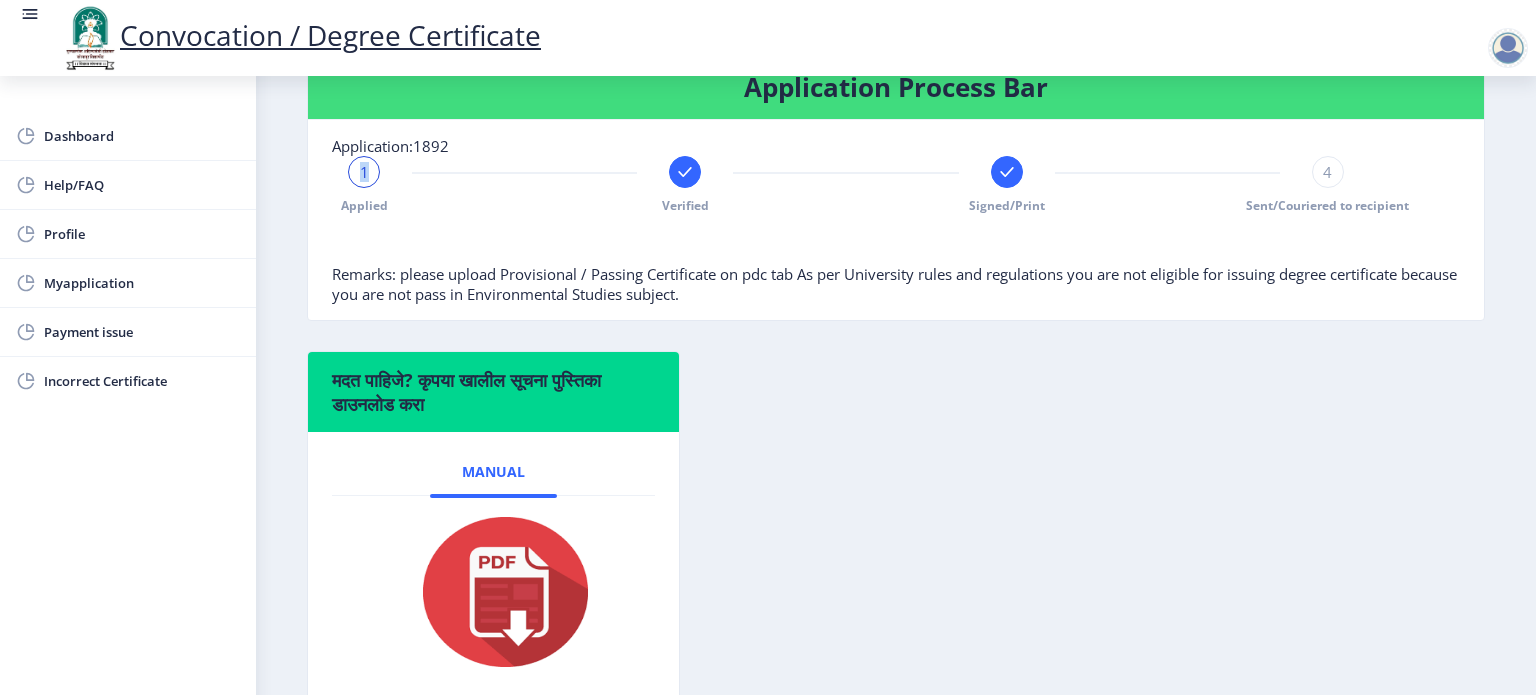 click on "1" 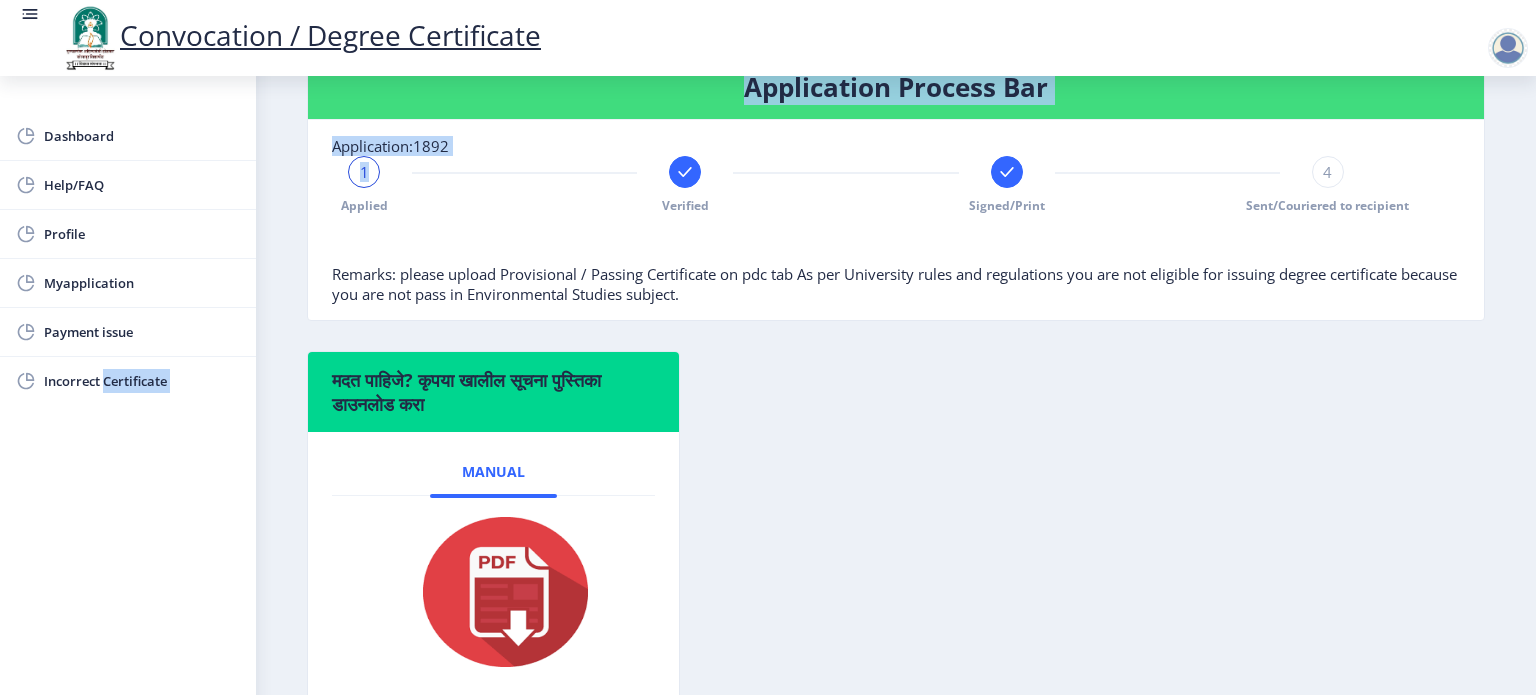 drag, startPoint x: 349, startPoint y: 206, endPoint x: 143, endPoint y: 479, distance: 342.00146 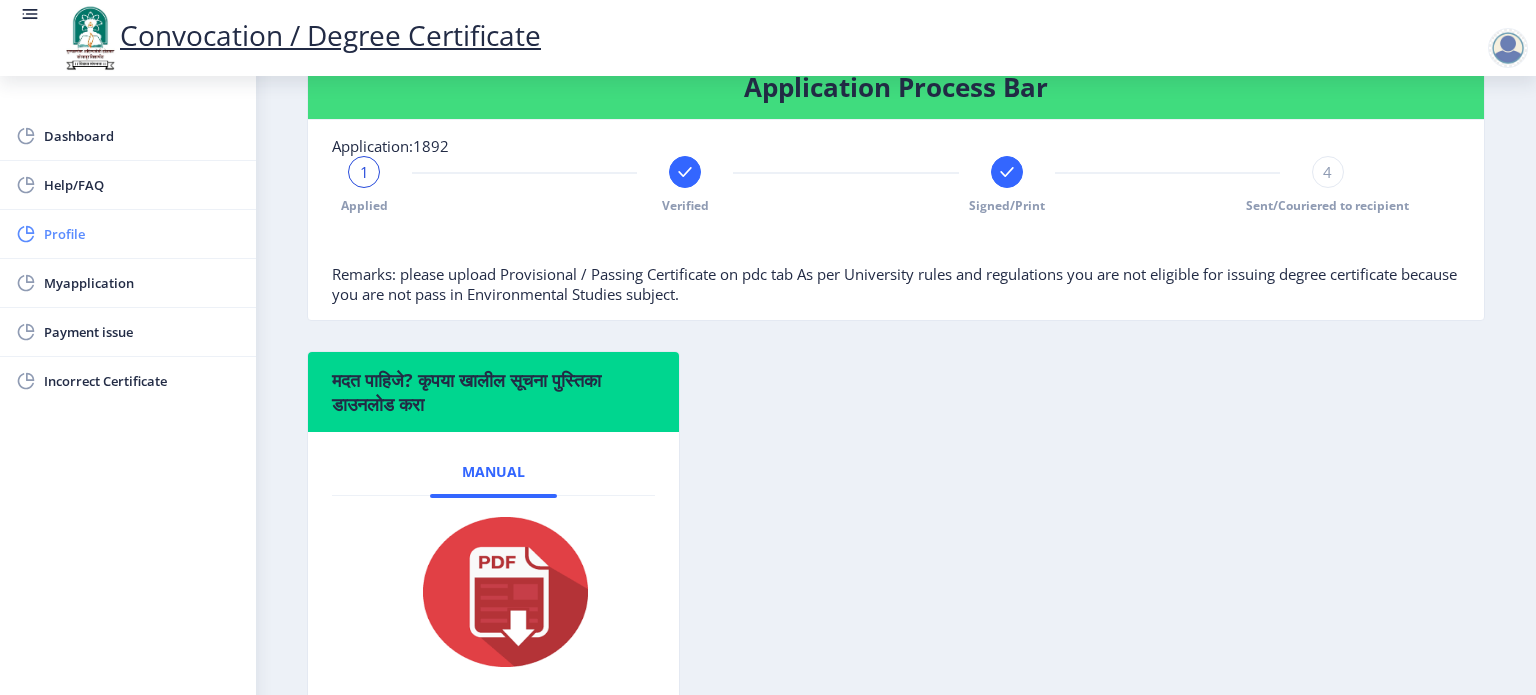 click on "Profile" 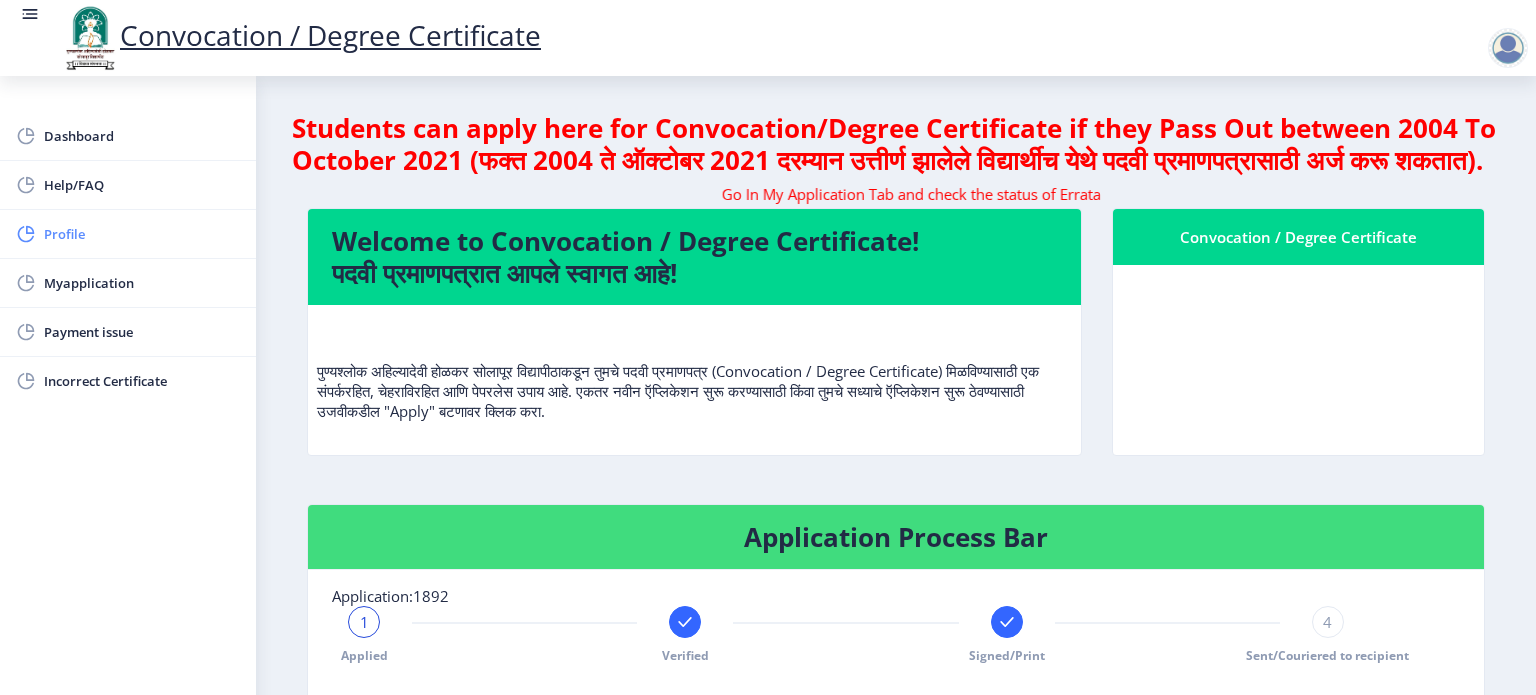 select 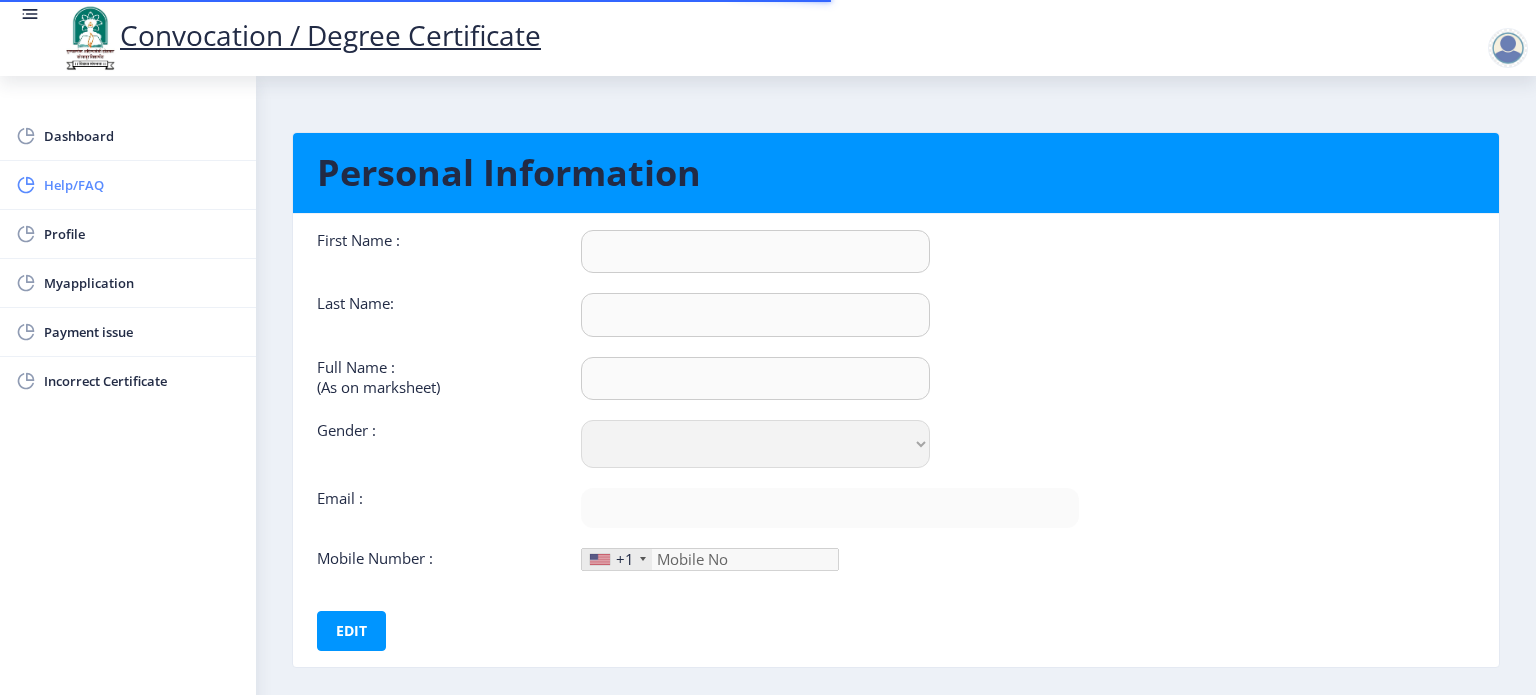 type on "[NAME]" 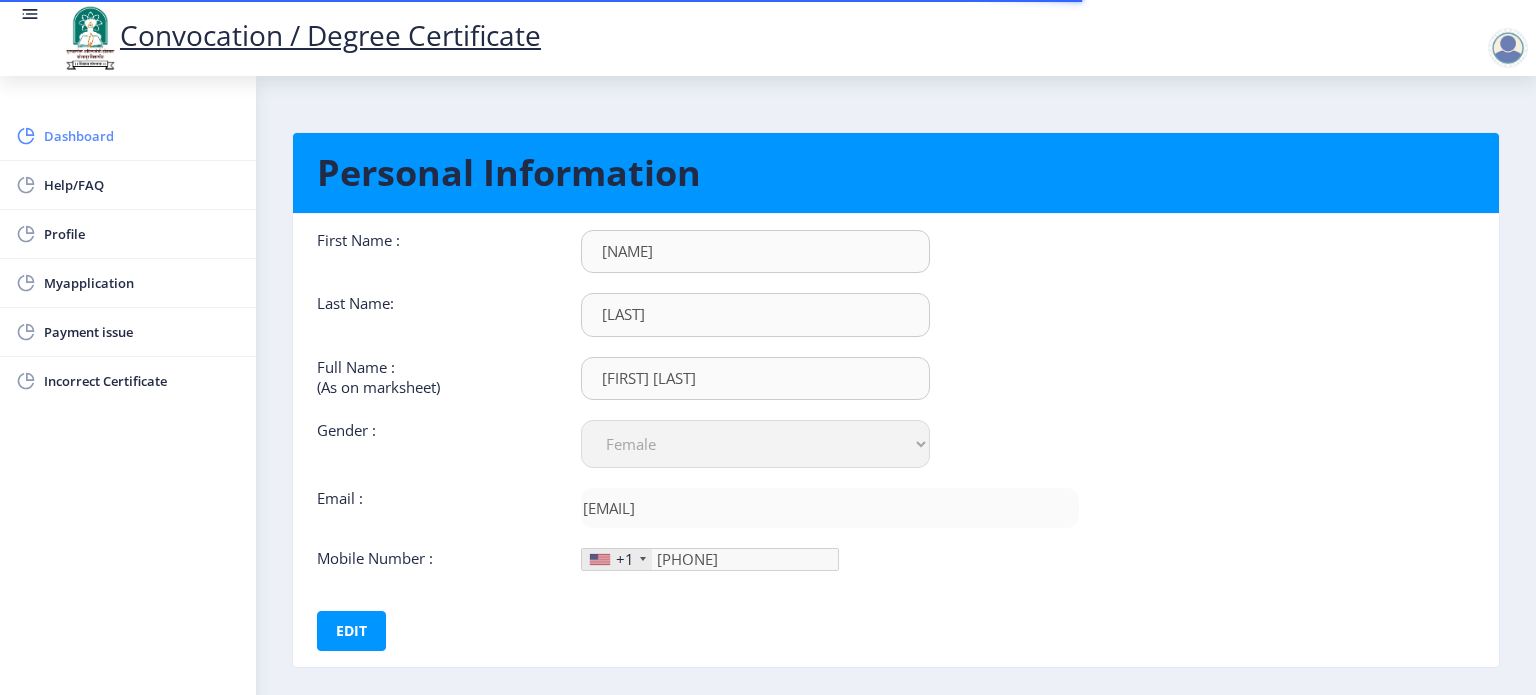 click on "Dashboard" 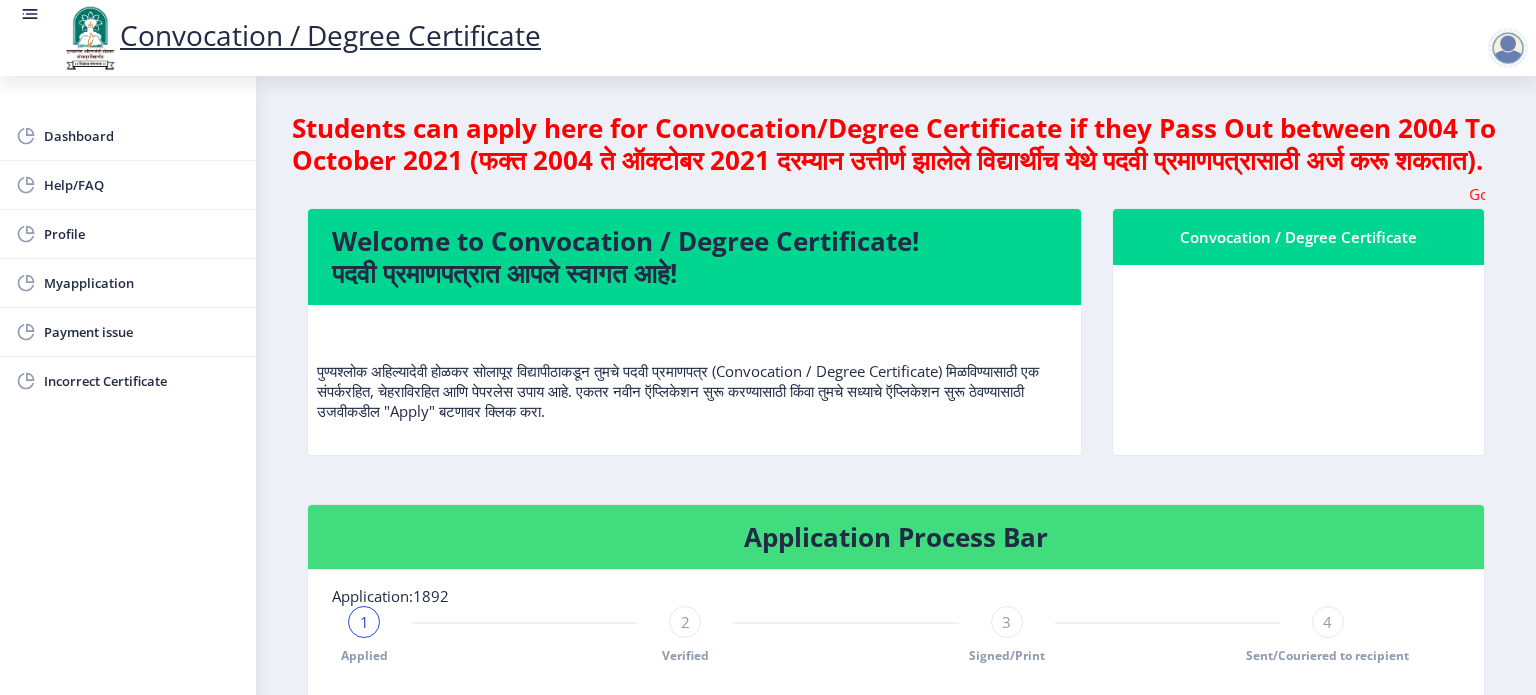 click 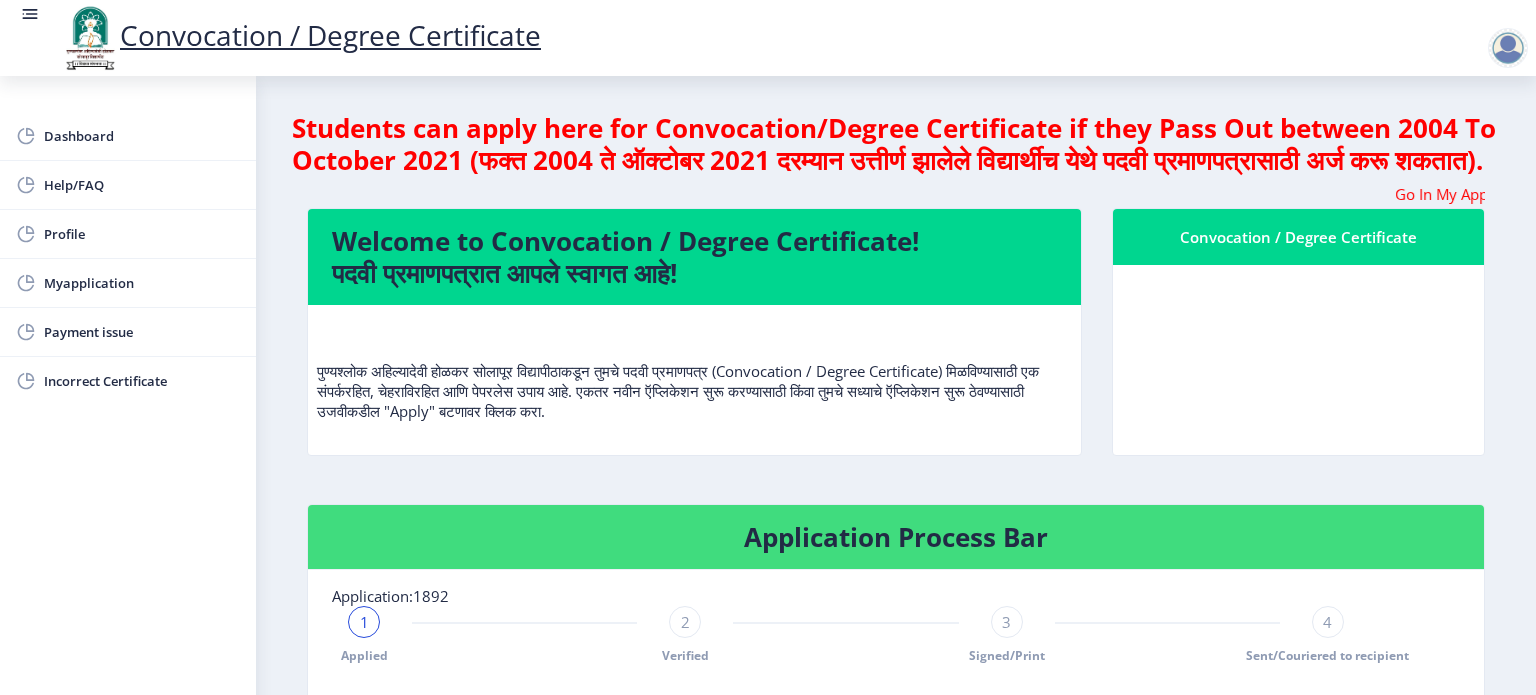 click 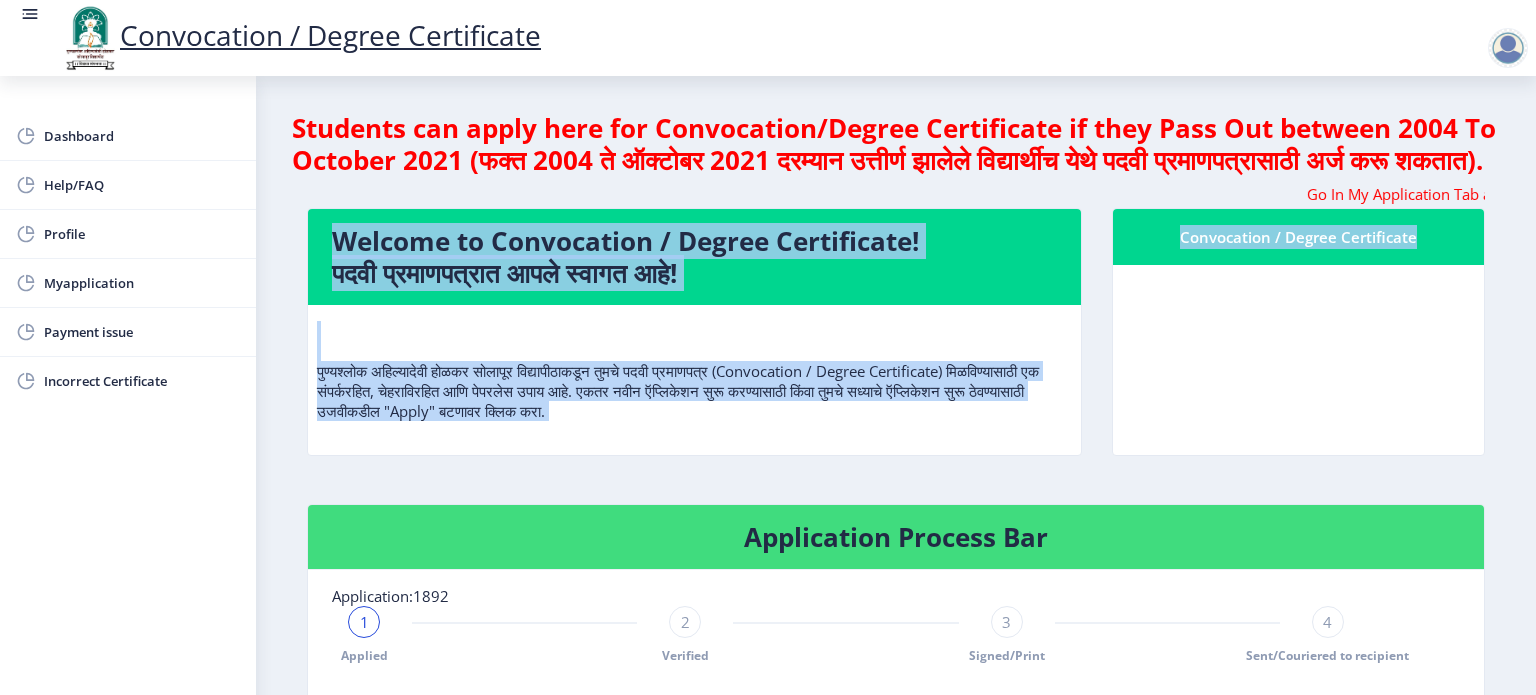 click 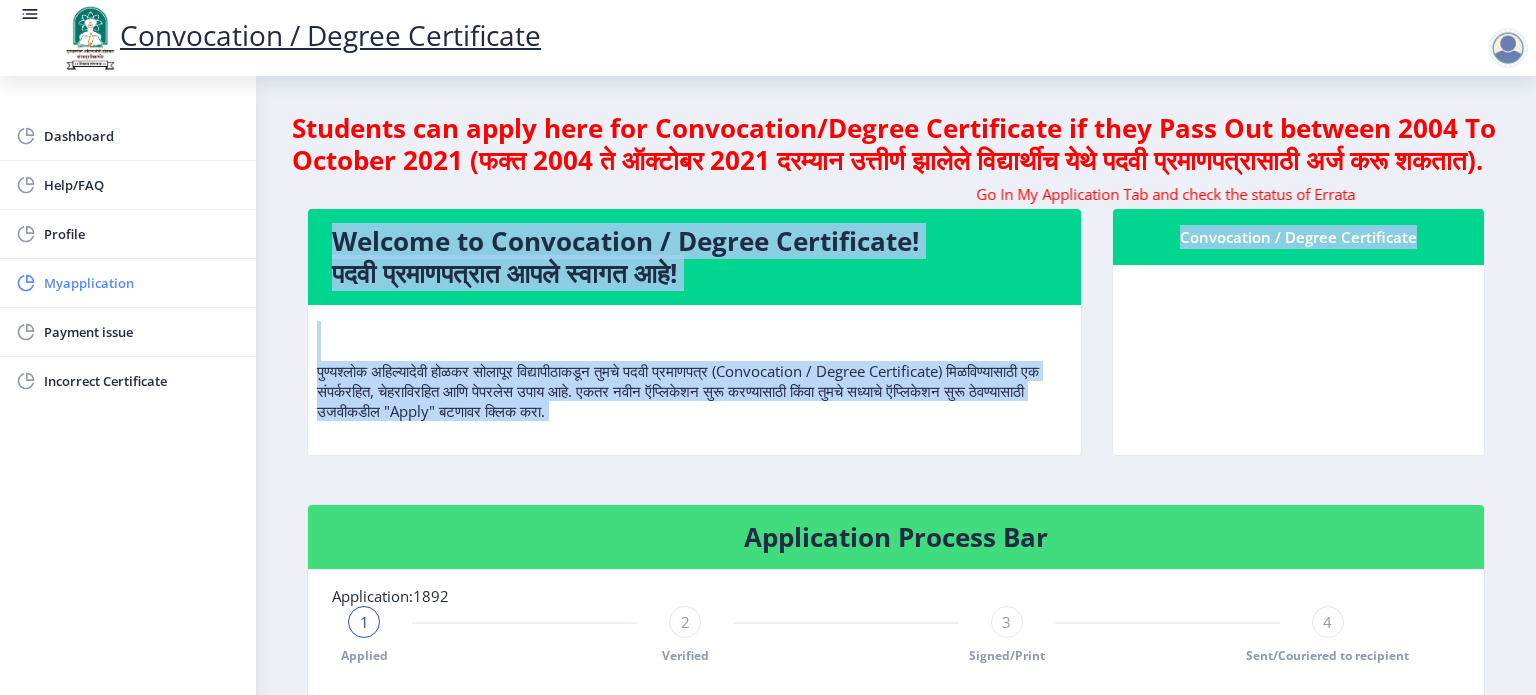 click on "Myapplication" 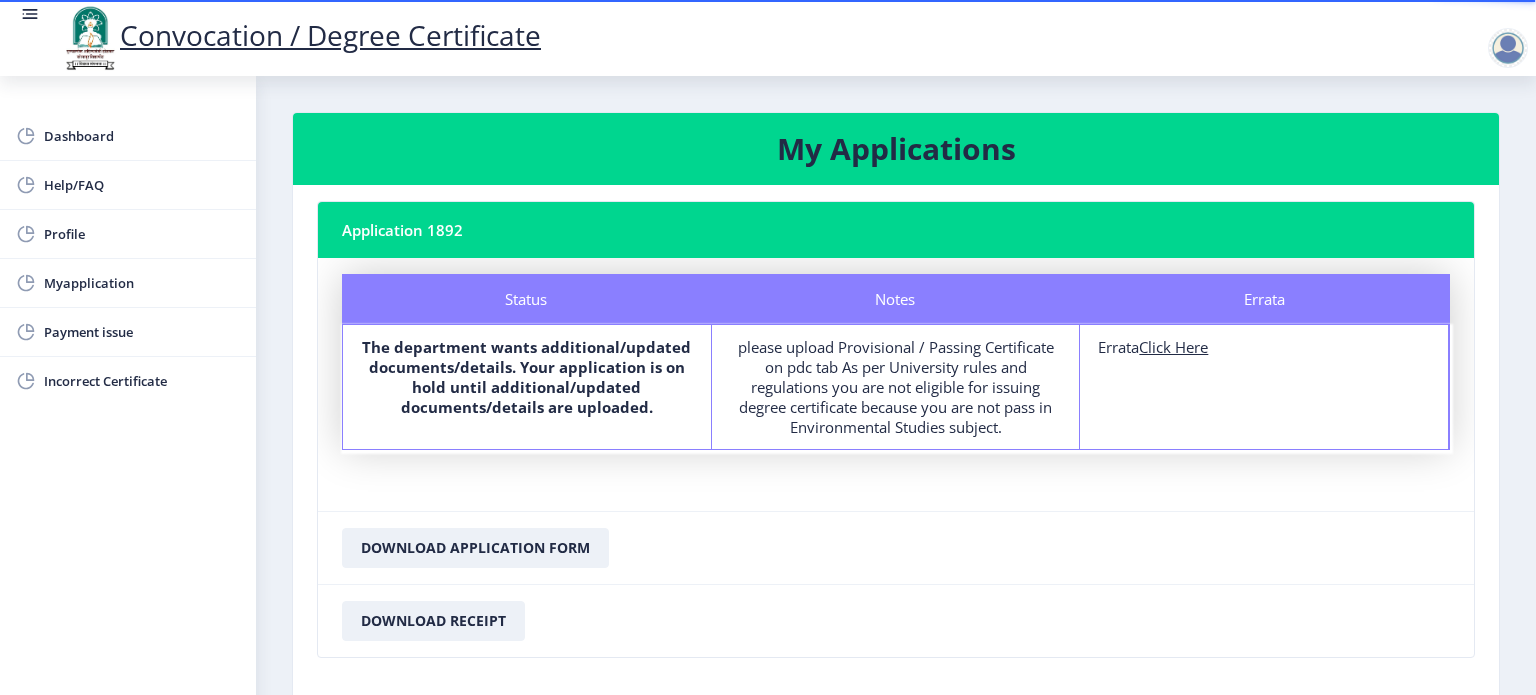 click on "Click Here" 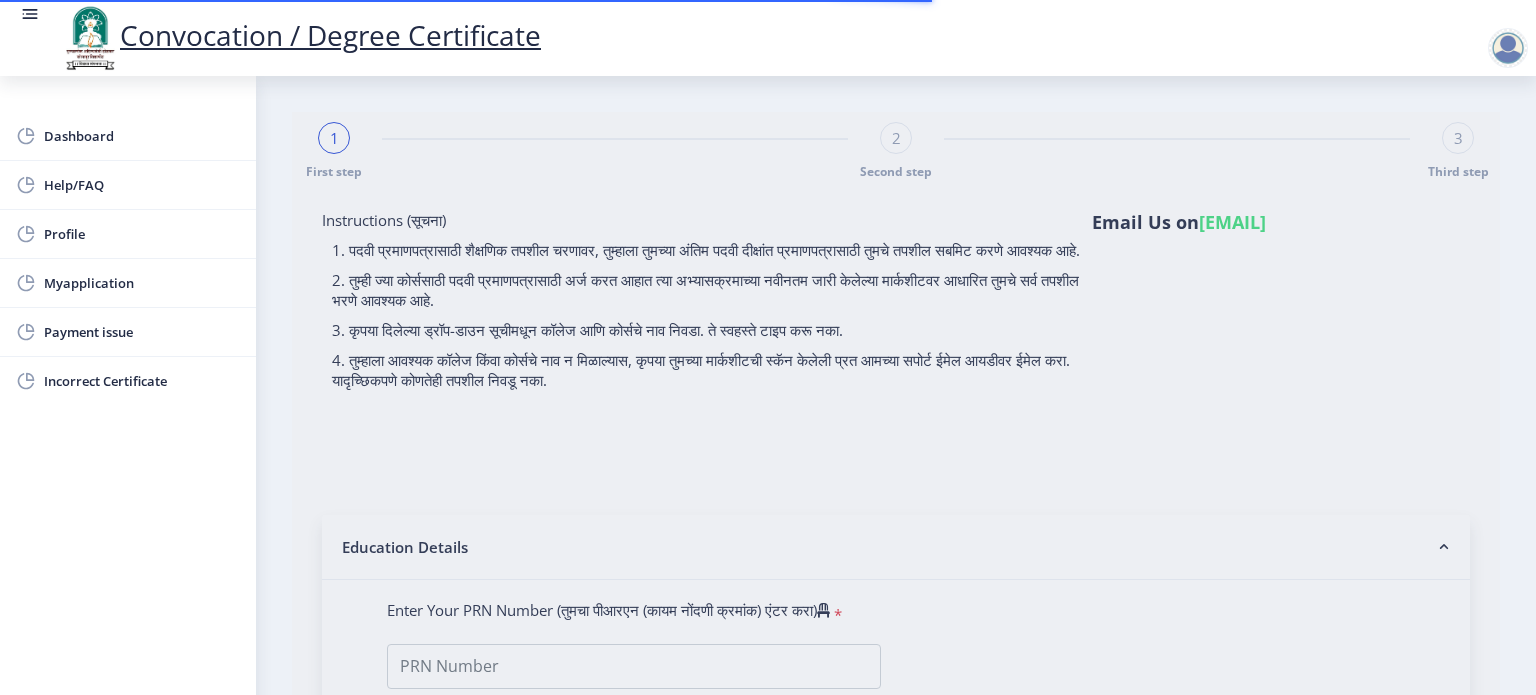 type on "[FIRST] [LAST]" 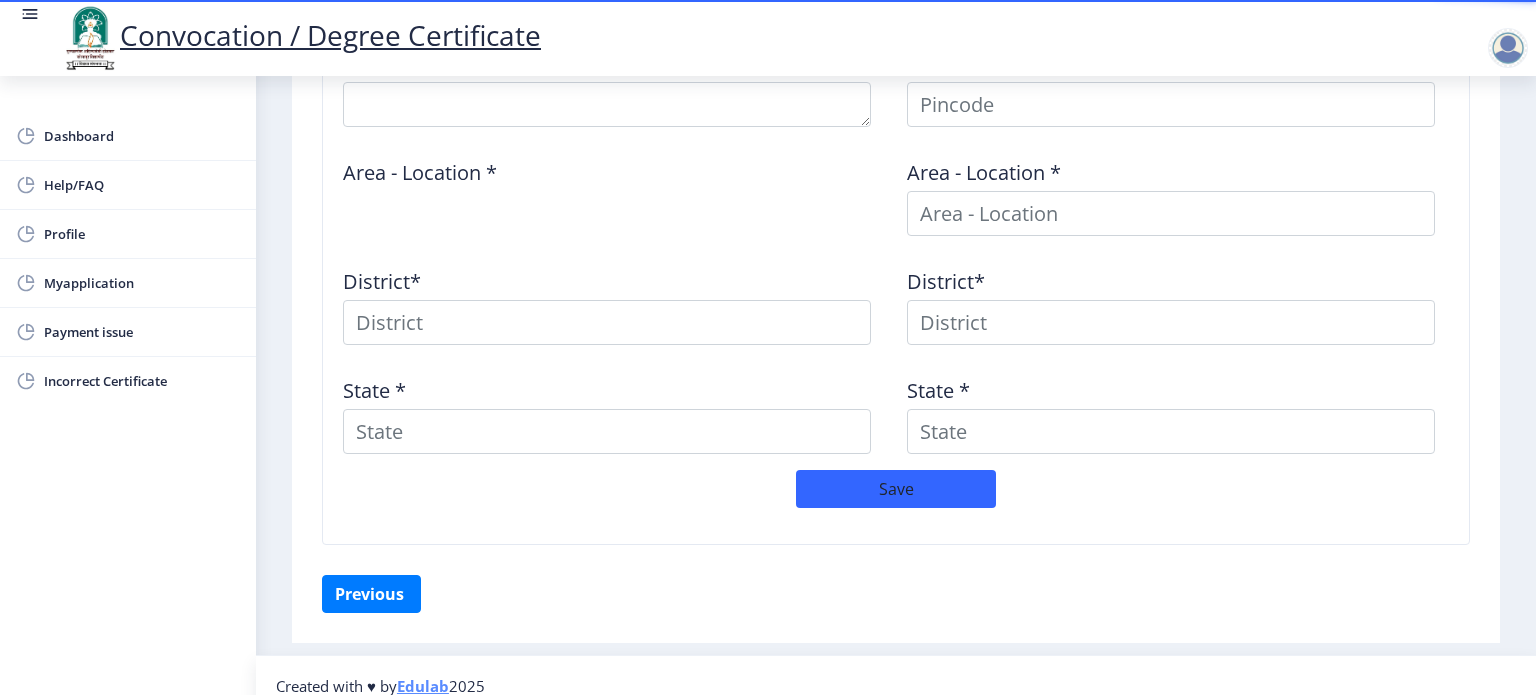 scroll, scrollTop: 912, scrollLeft: 0, axis: vertical 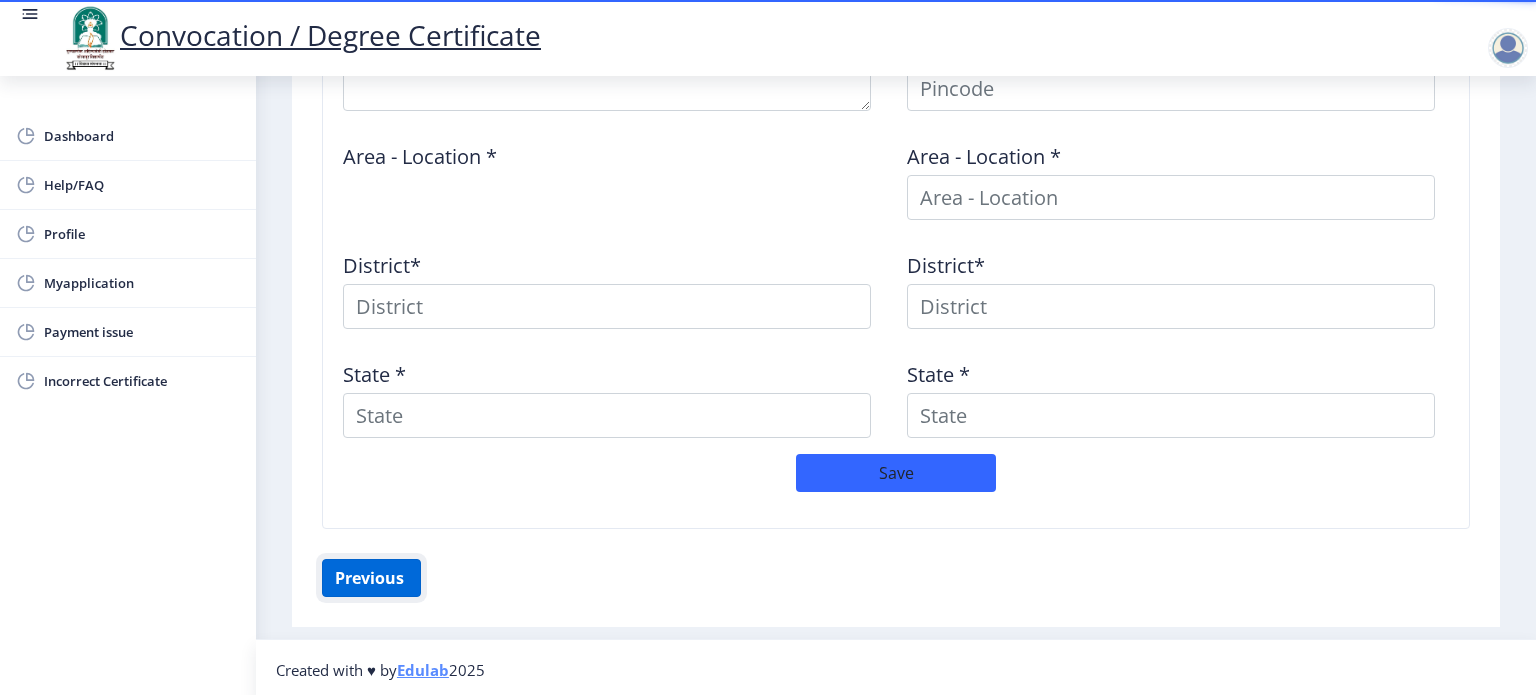 click on "Previous ‍" 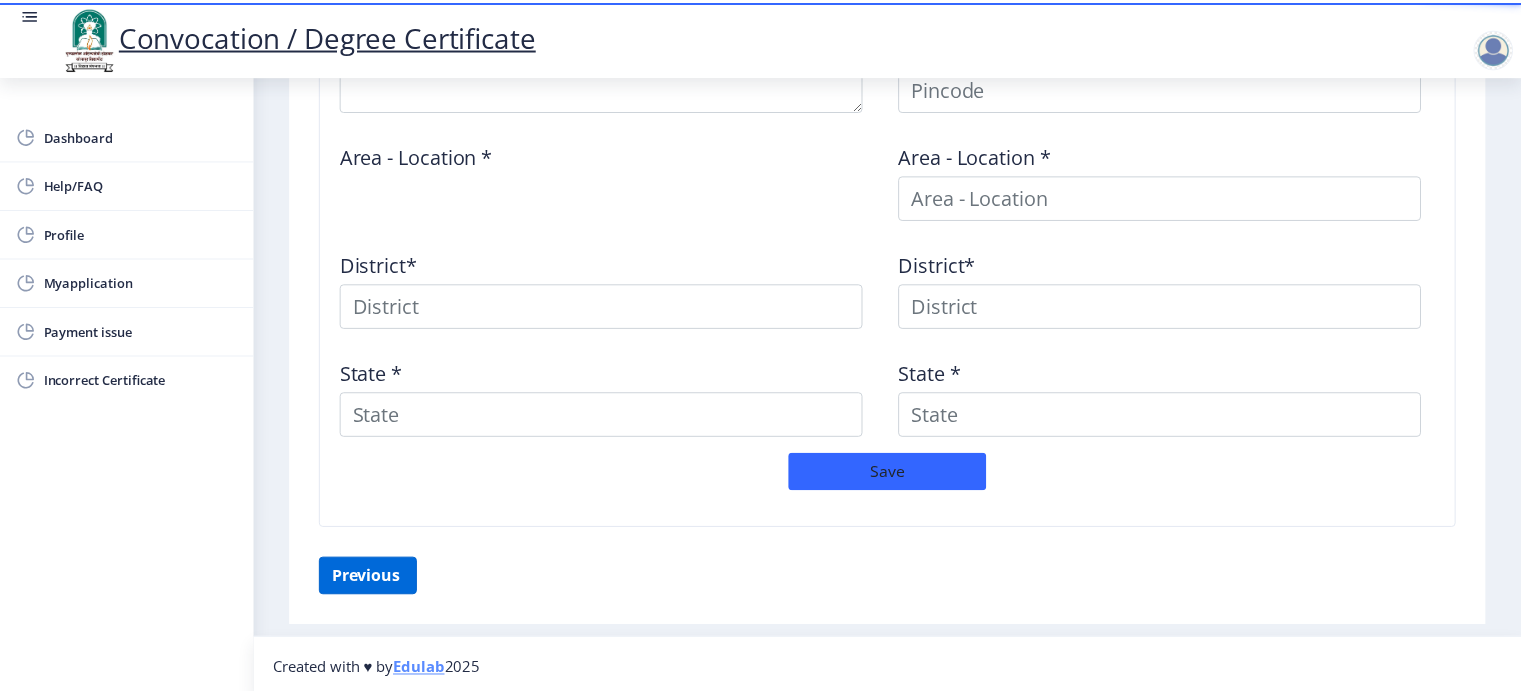 scroll, scrollTop: 284, scrollLeft: 0, axis: vertical 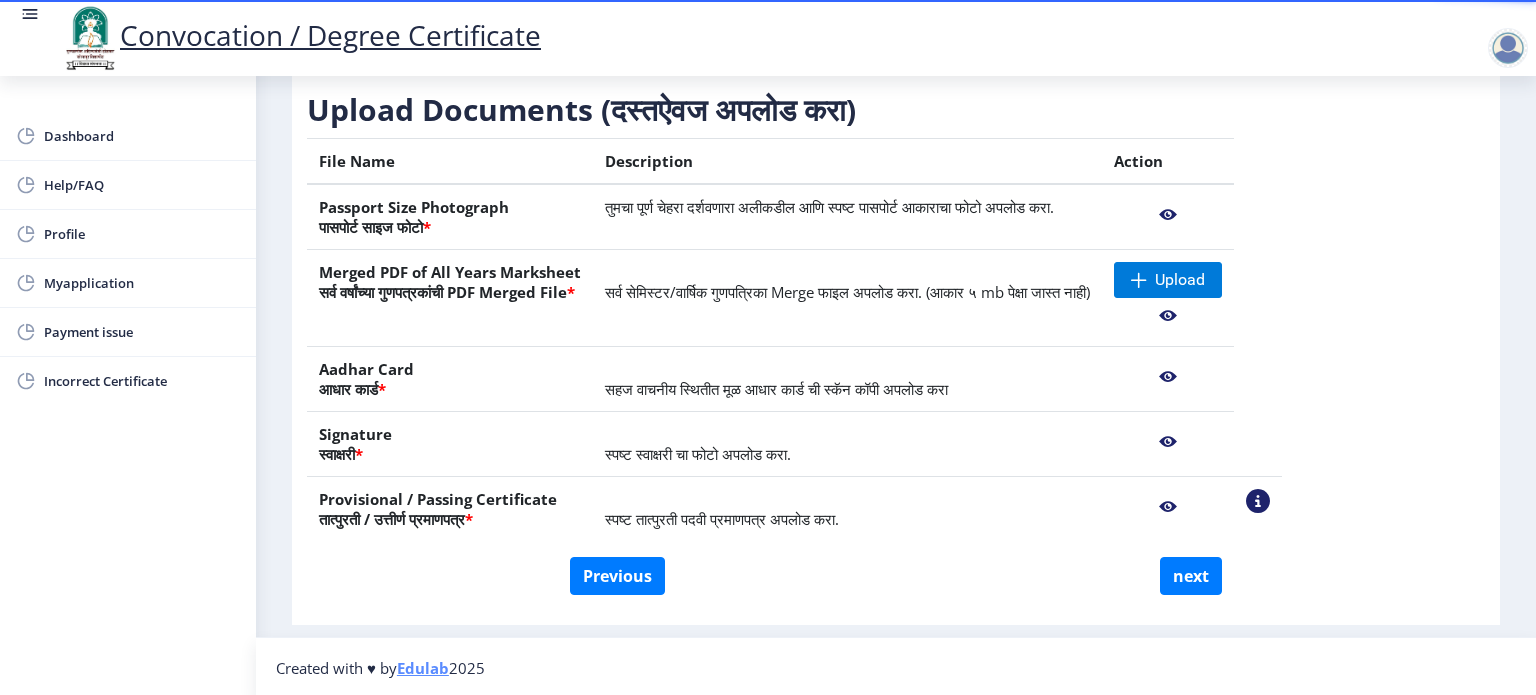 click 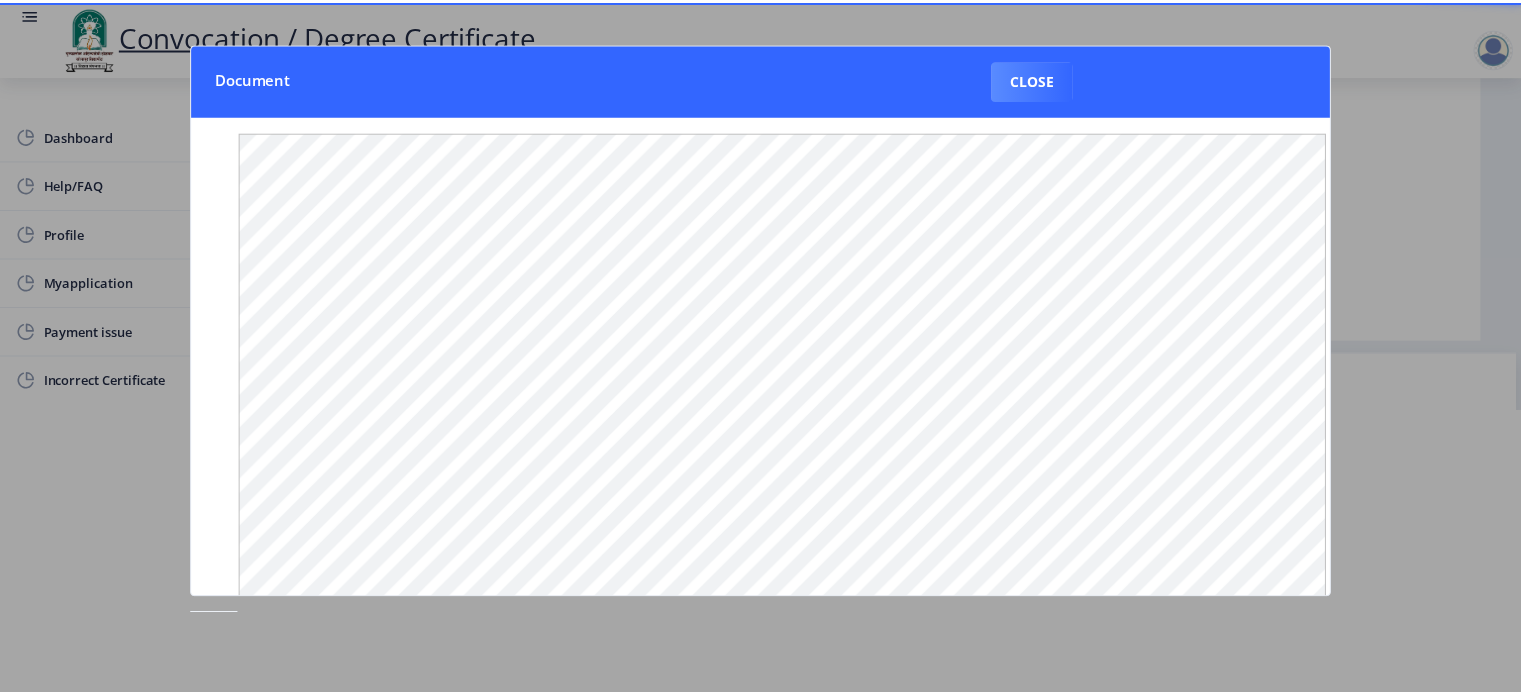 scroll, scrollTop: 304, scrollLeft: 0, axis: vertical 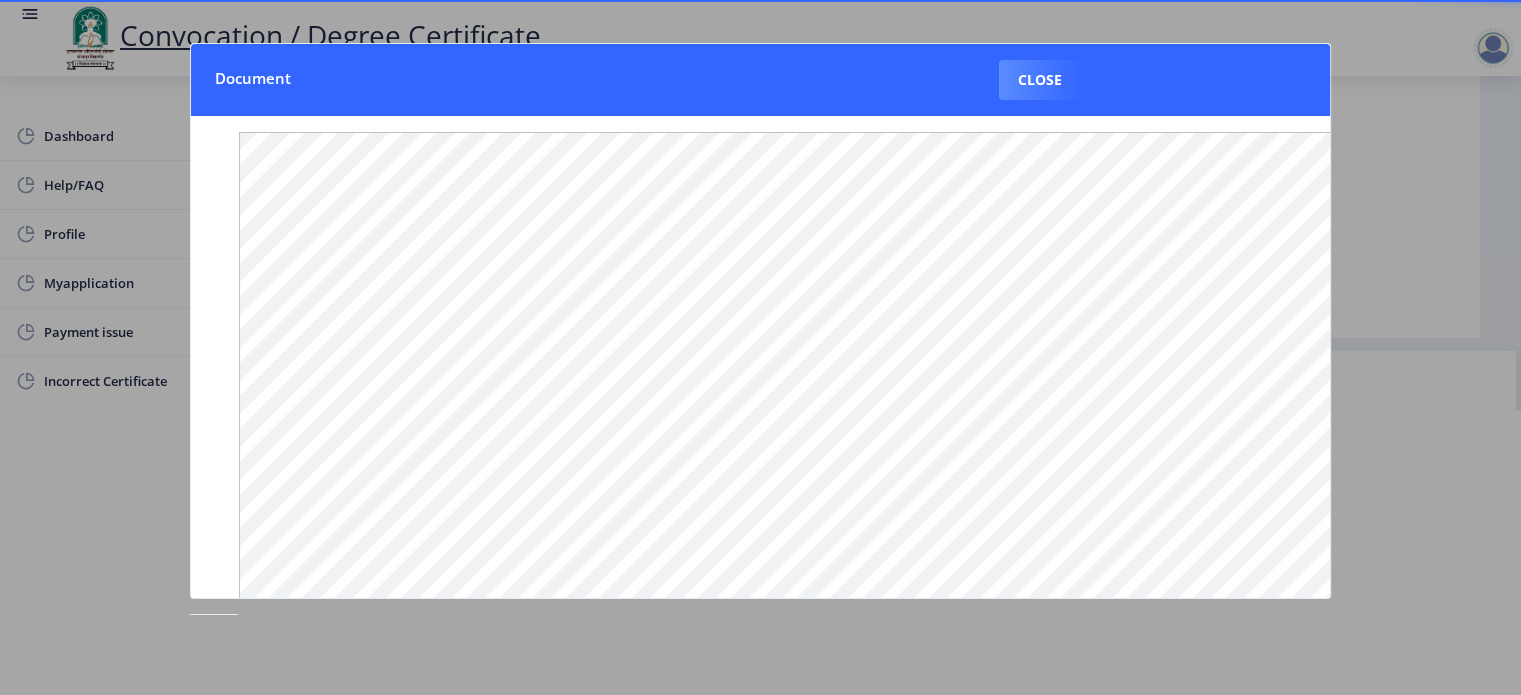 type 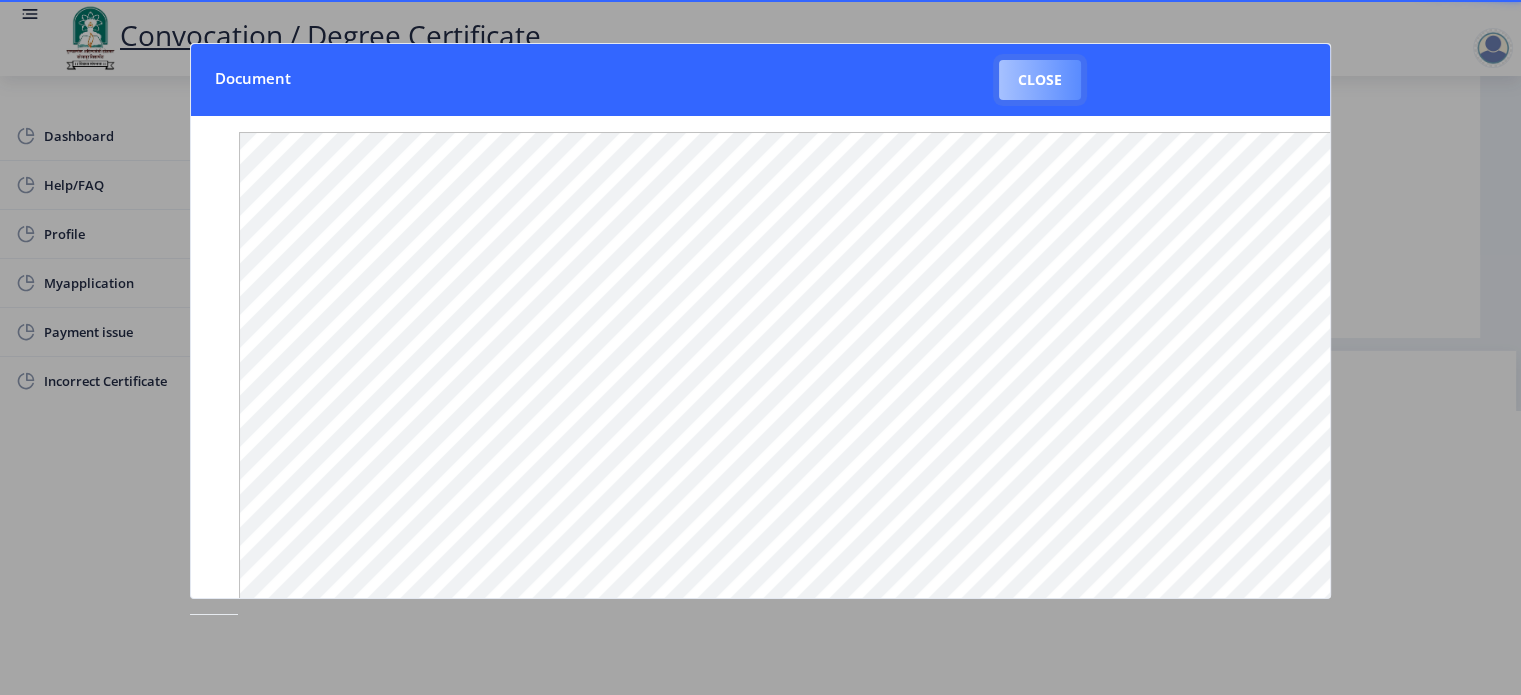 click on "Close" at bounding box center [1040, 80] 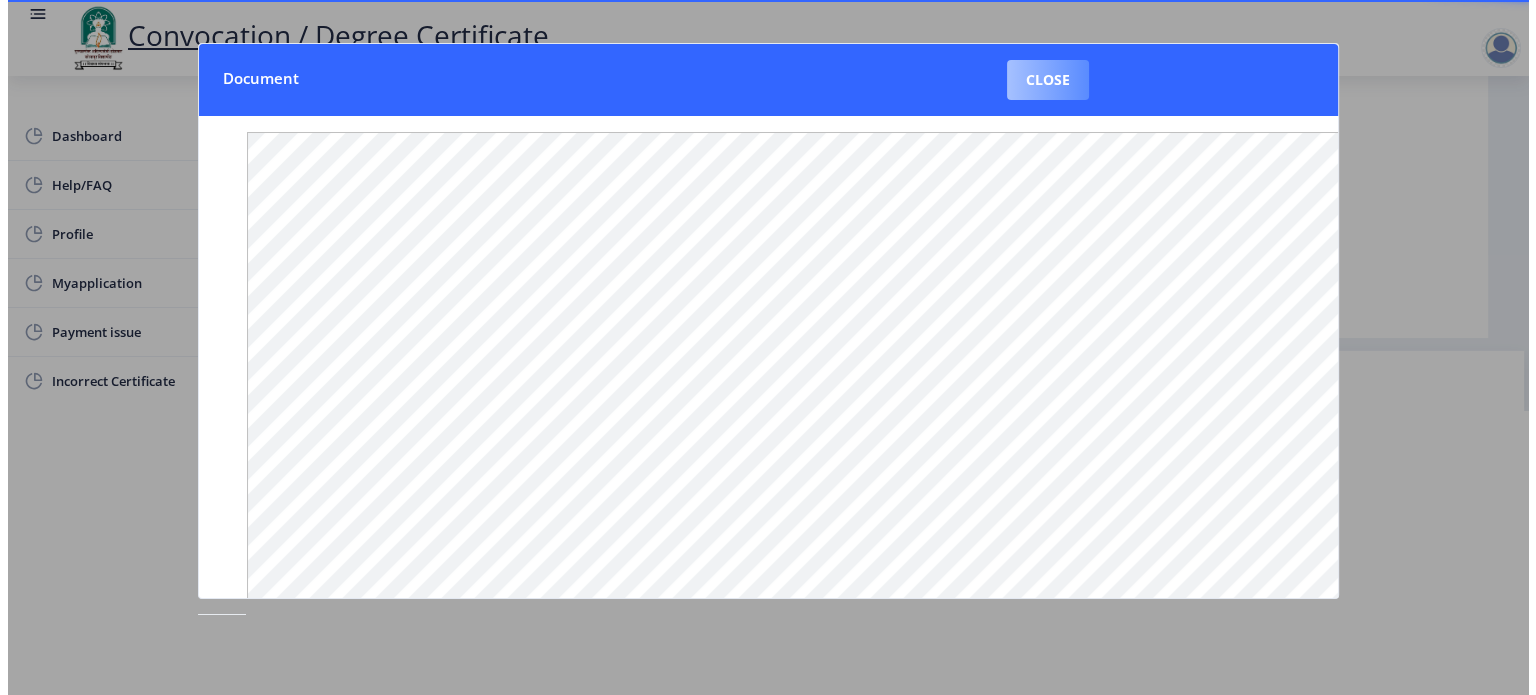 scroll, scrollTop: 88, scrollLeft: 0, axis: vertical 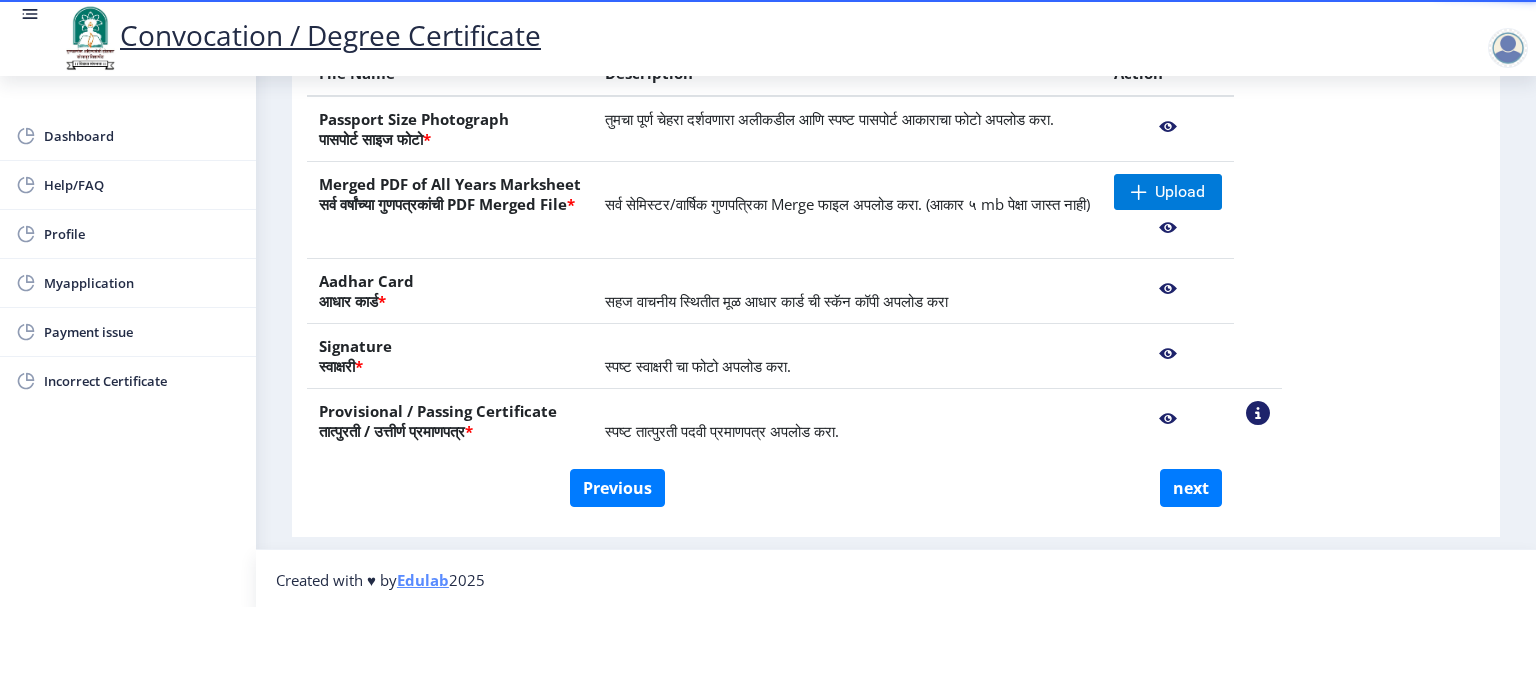 click 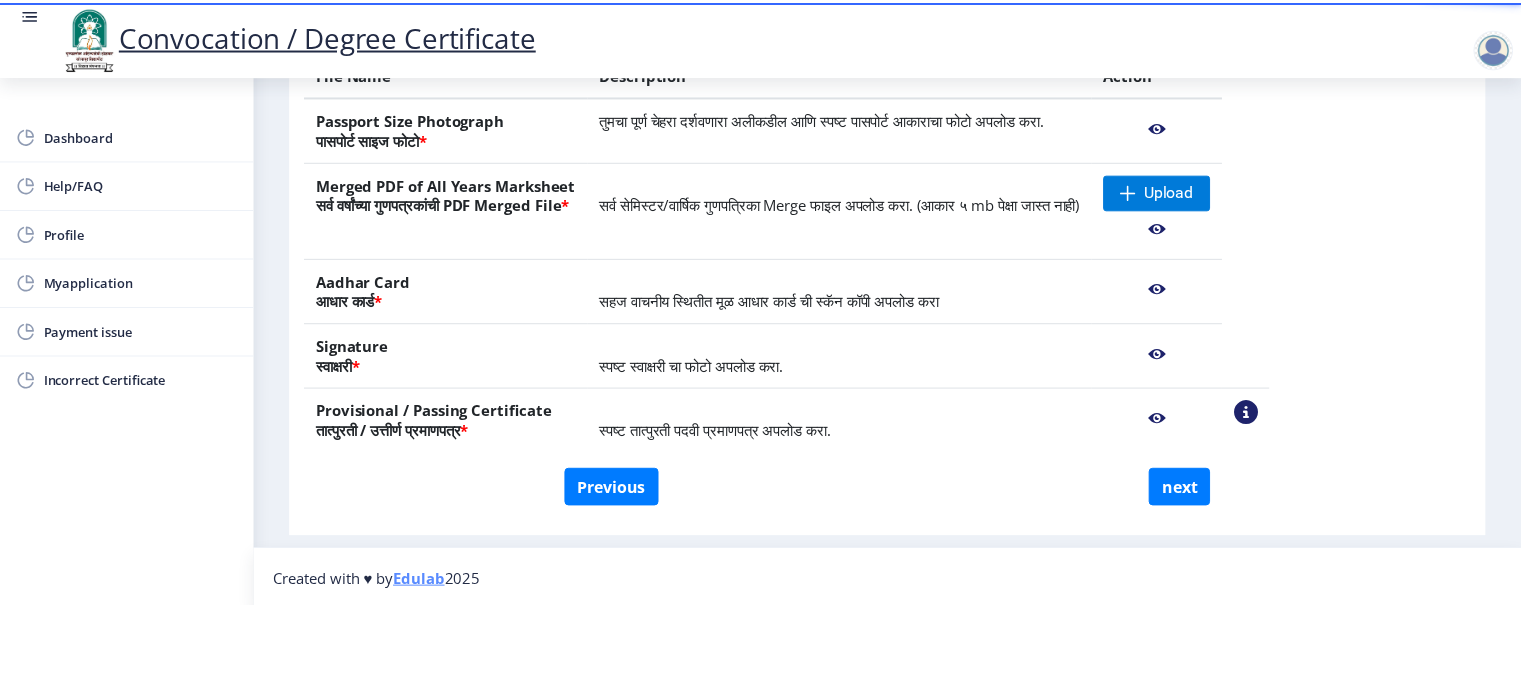 scroll, scrollTop: 0, scrollLeft: 0, axis: both 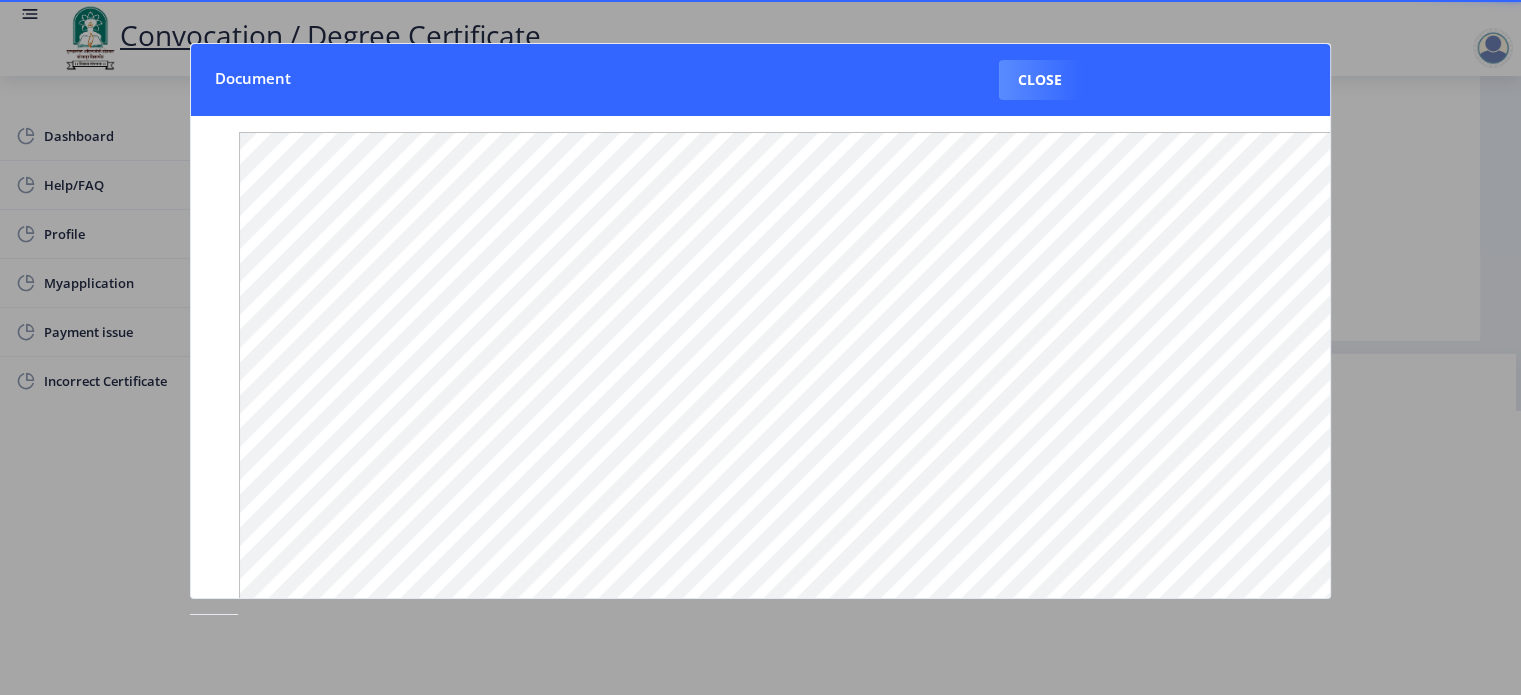 type 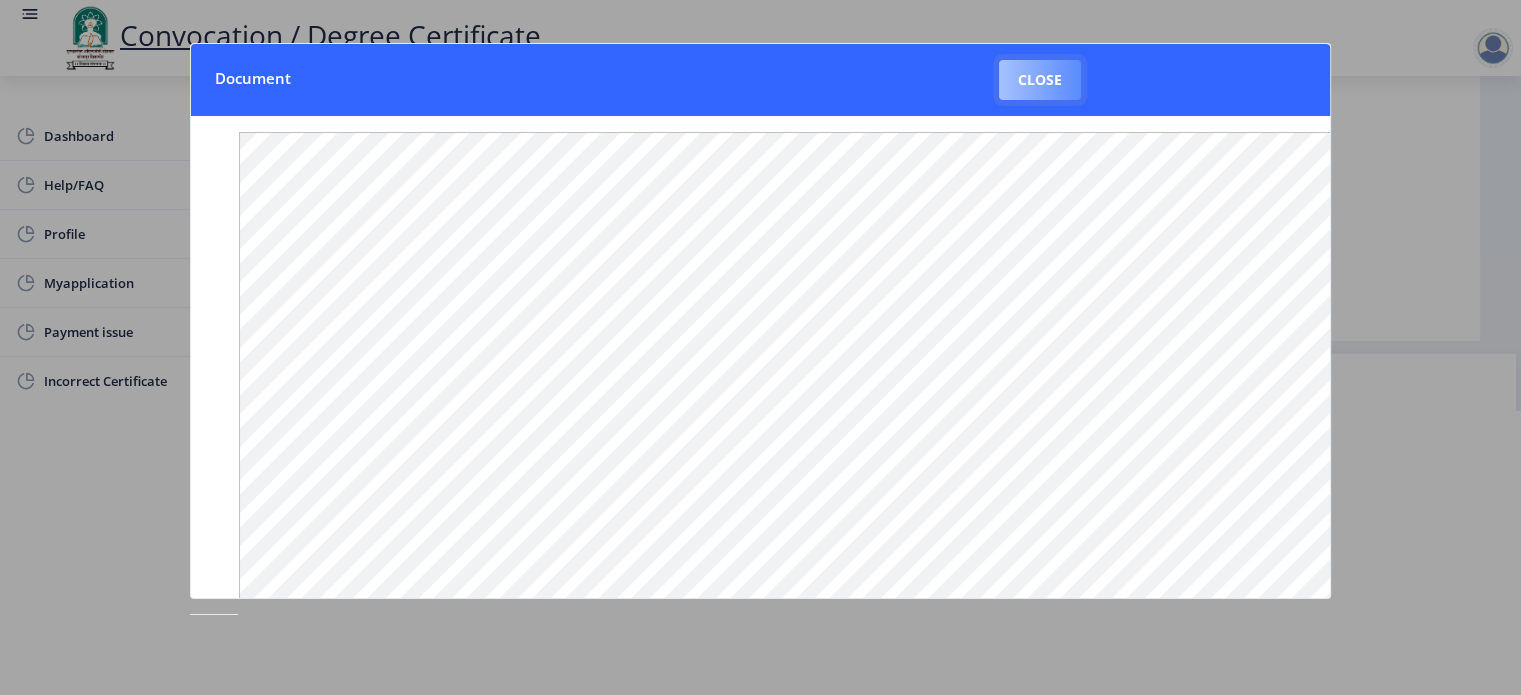 click on "Close" at bounding box center (1040, 80) 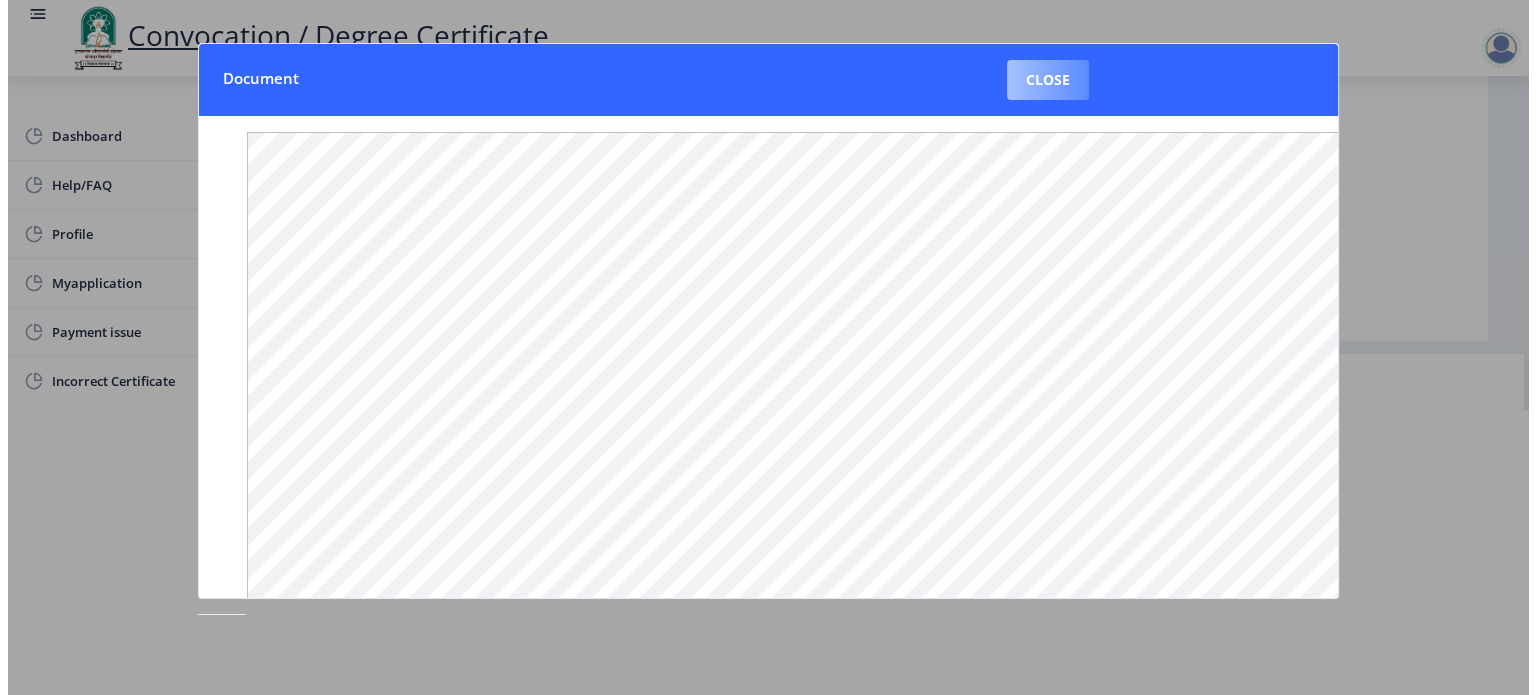 scroll, scrollTop: 88, scrollLeft: 0, axis: vertical 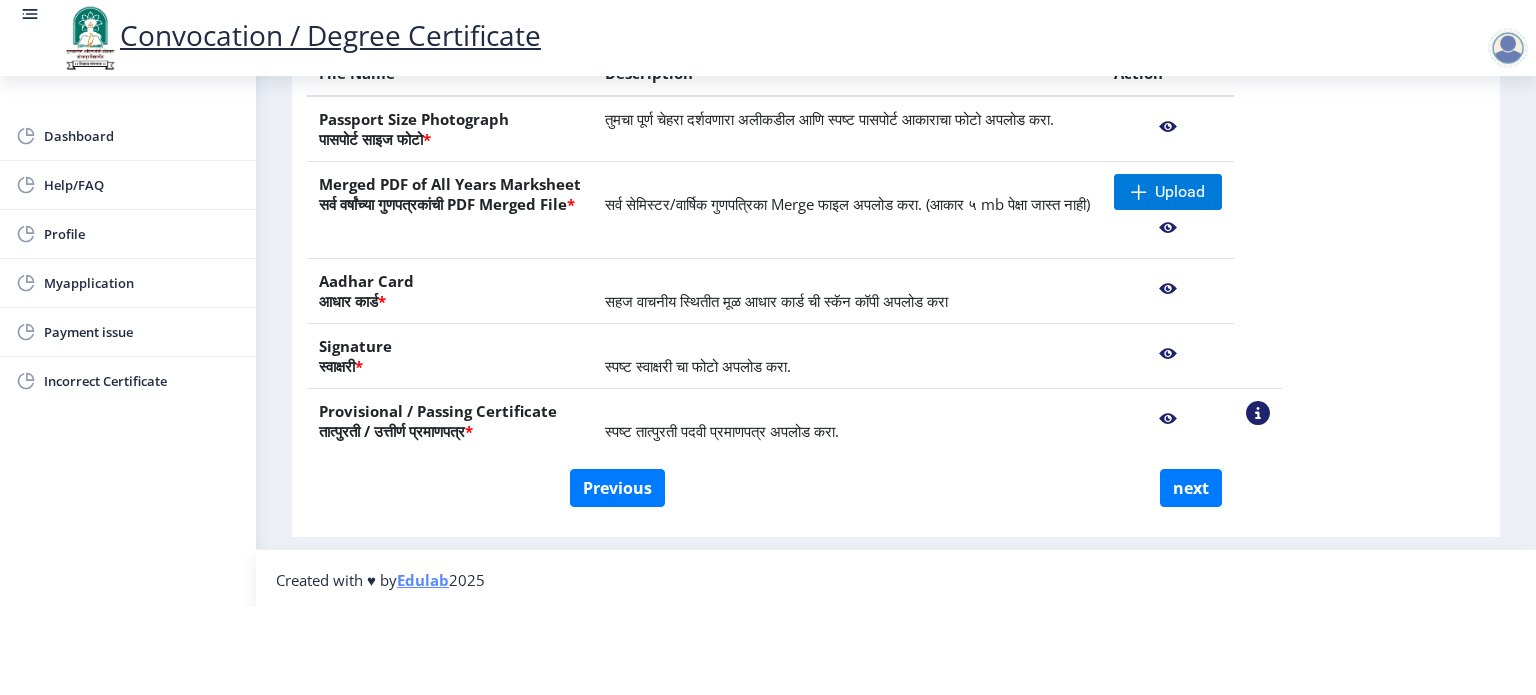 click 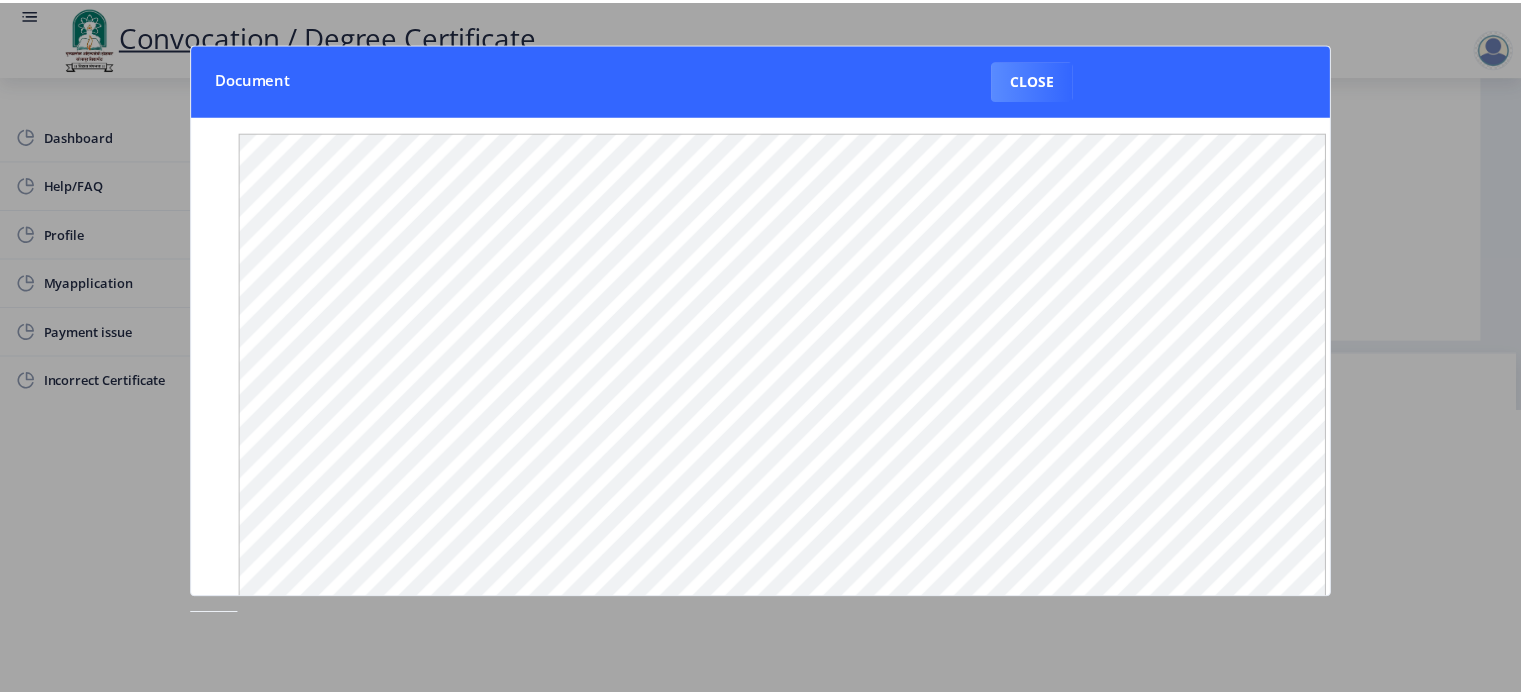 scroll, scrollTop: 0, scrollLeft: 0, axis: both 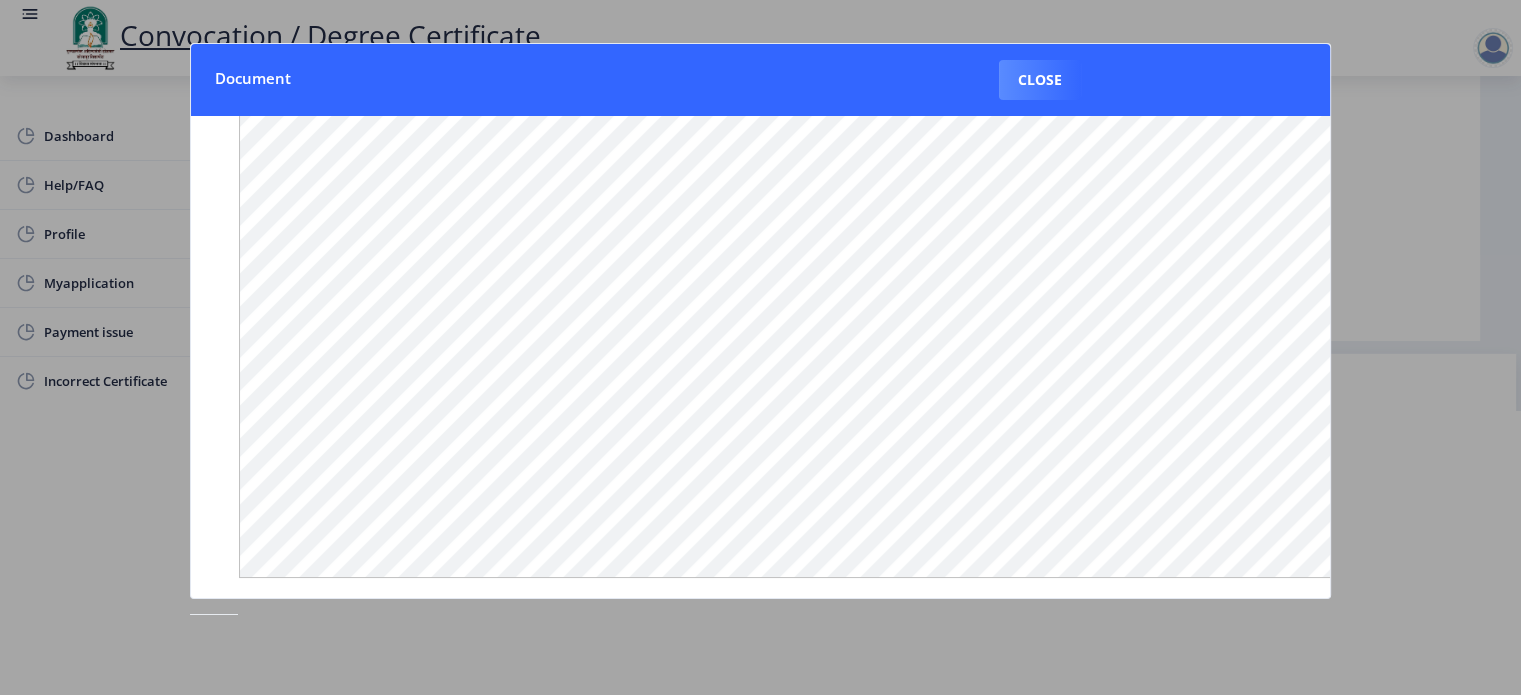 type 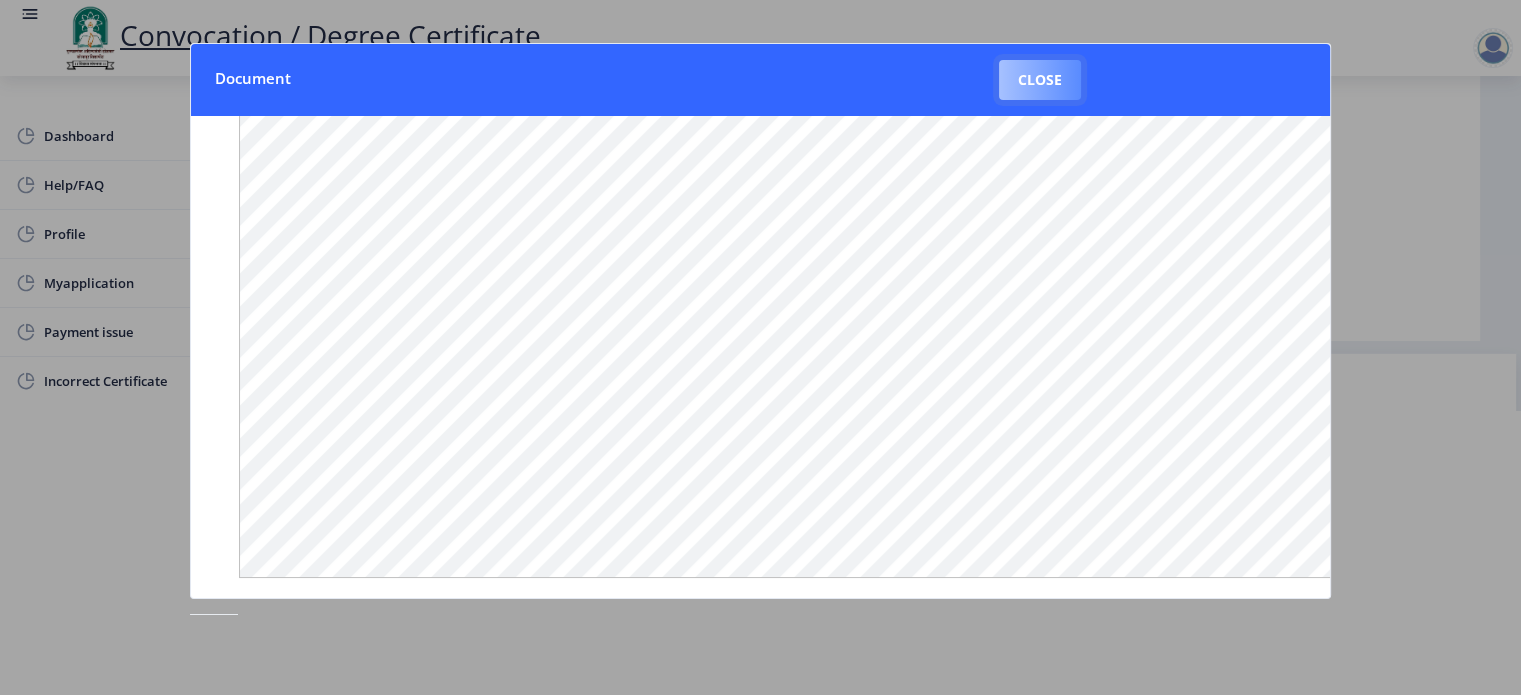click on "Close" at bounding box center [1040, 80] 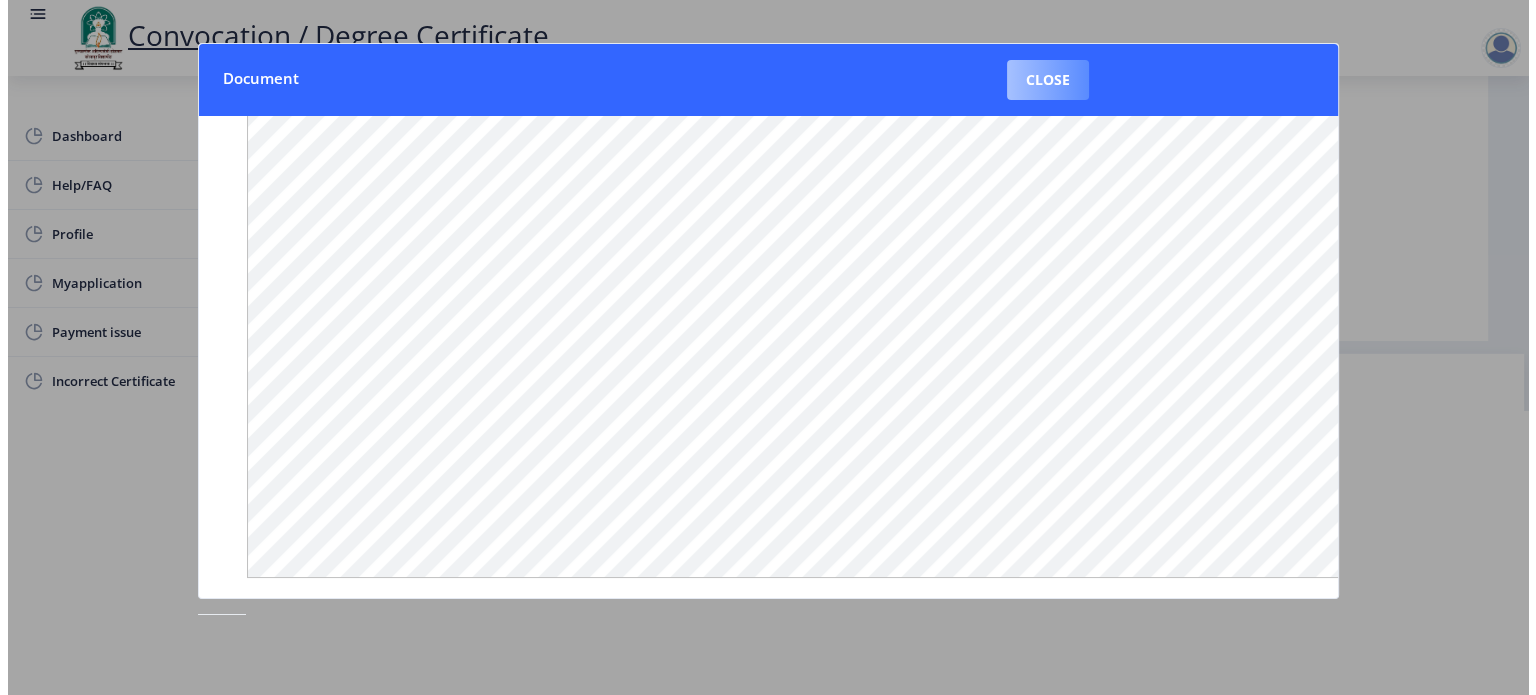 scroll, scrollTop: 88, scrollLeft: 0, axis: vertical 